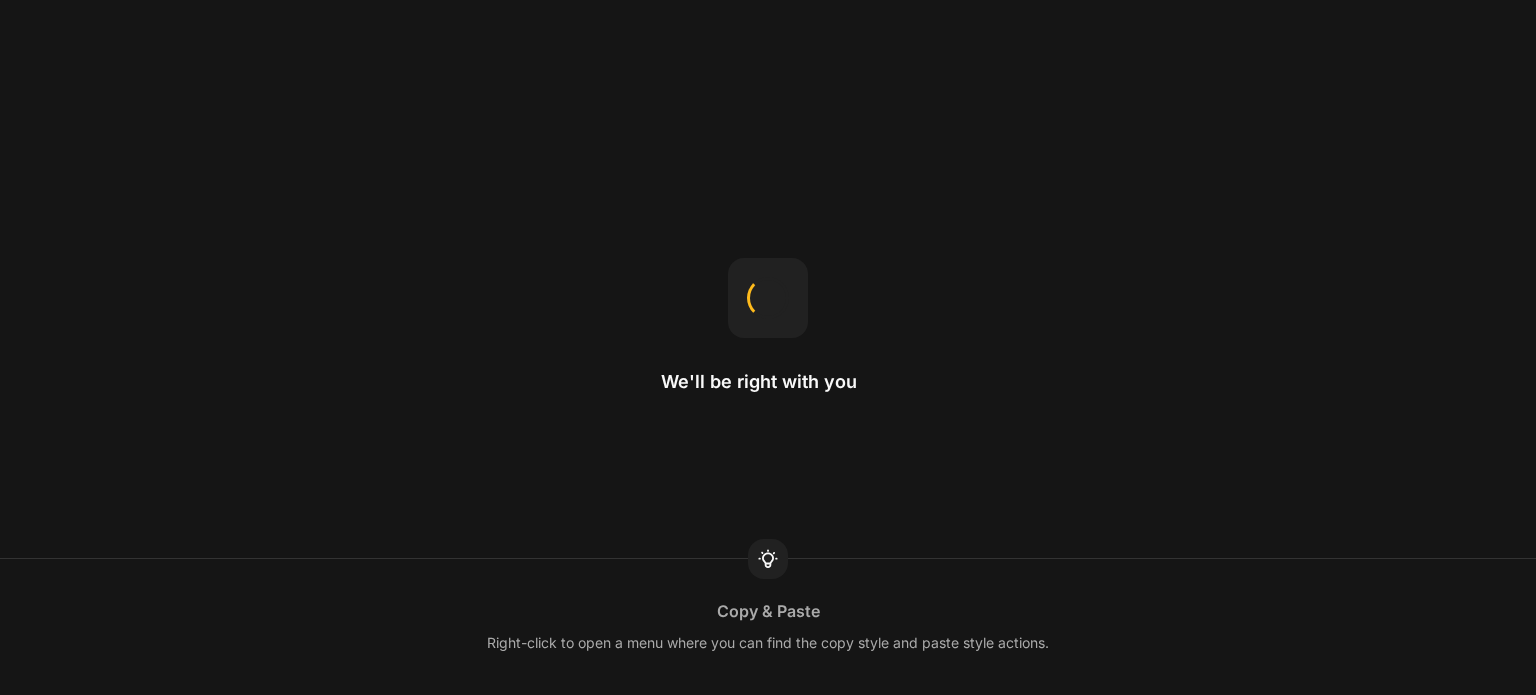 scroll, scrollTop: 0, scrollLeft: 0, axis: both 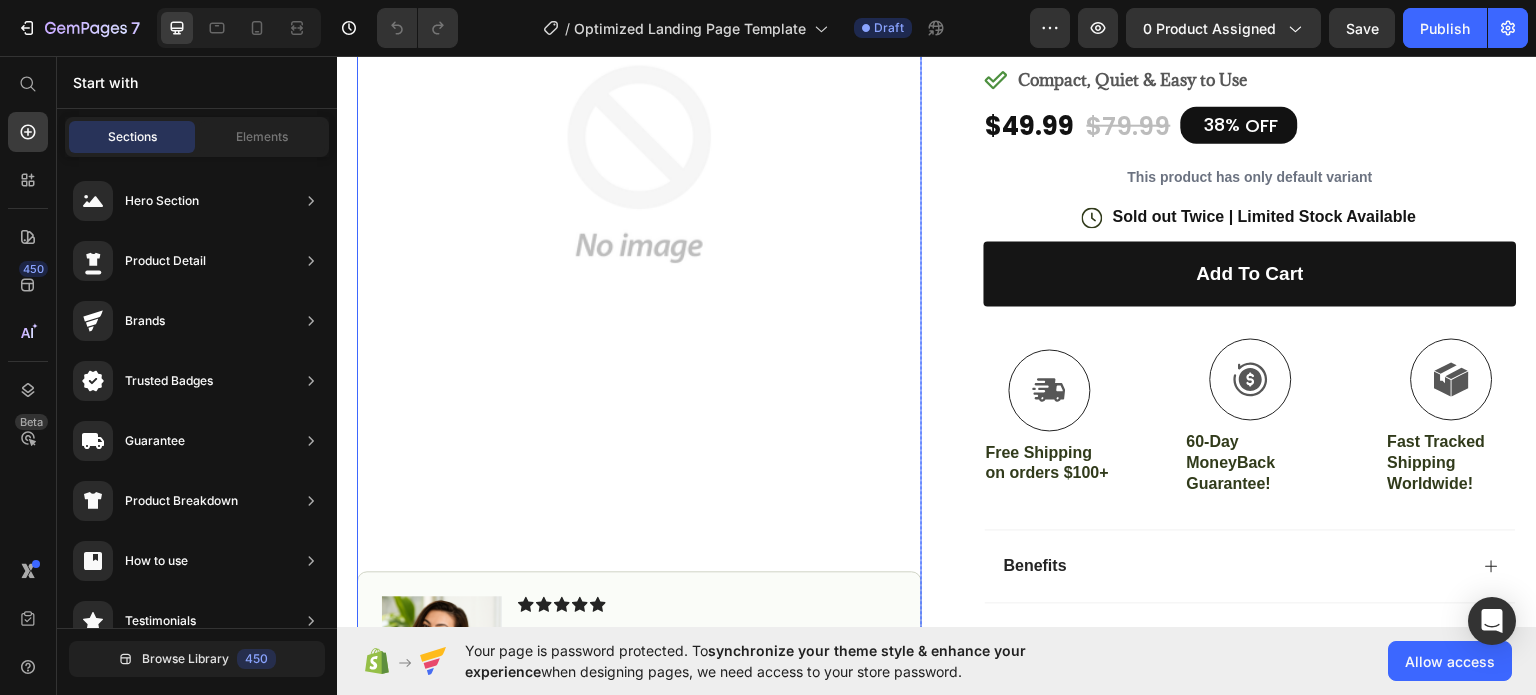 click at bounding box center [639, 163] 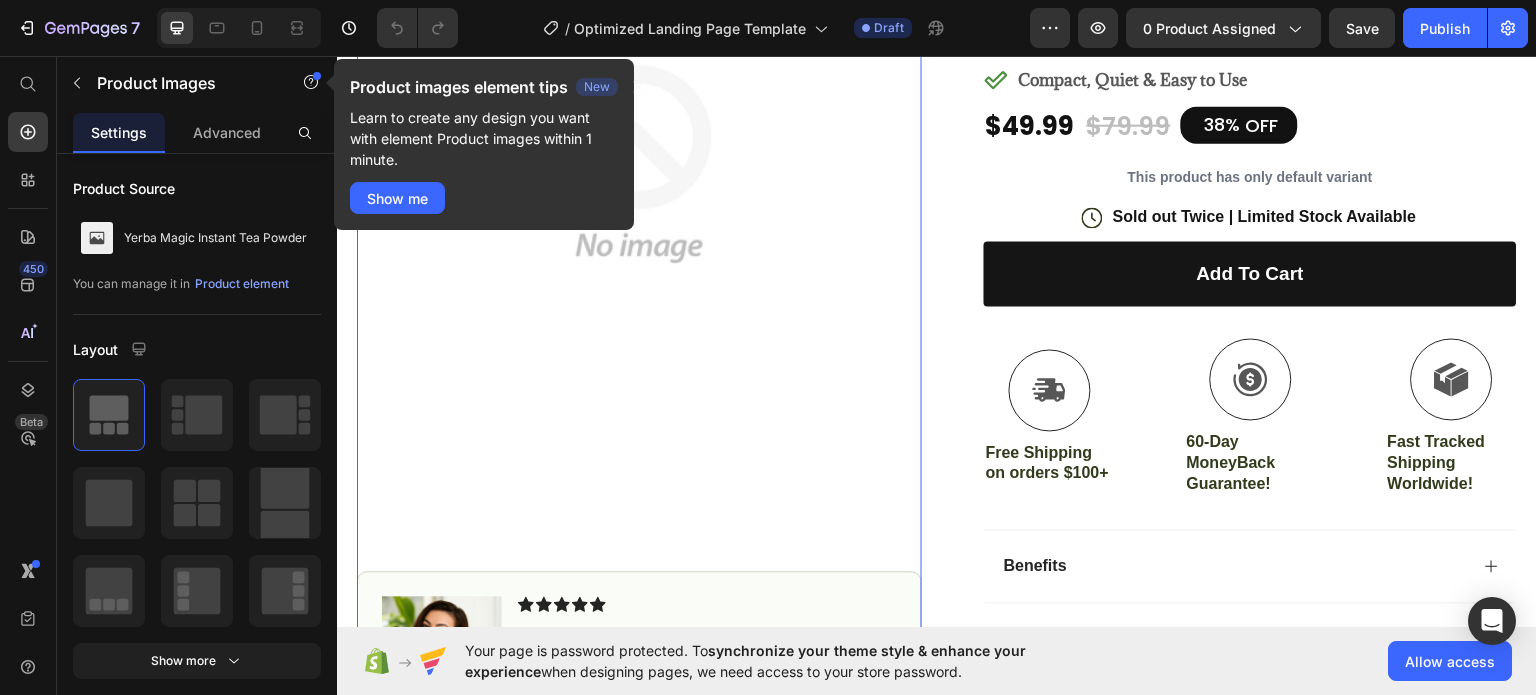 click on "Learn to create any design you want with element Product images within 1 minute." at bounding box center [484, 138] 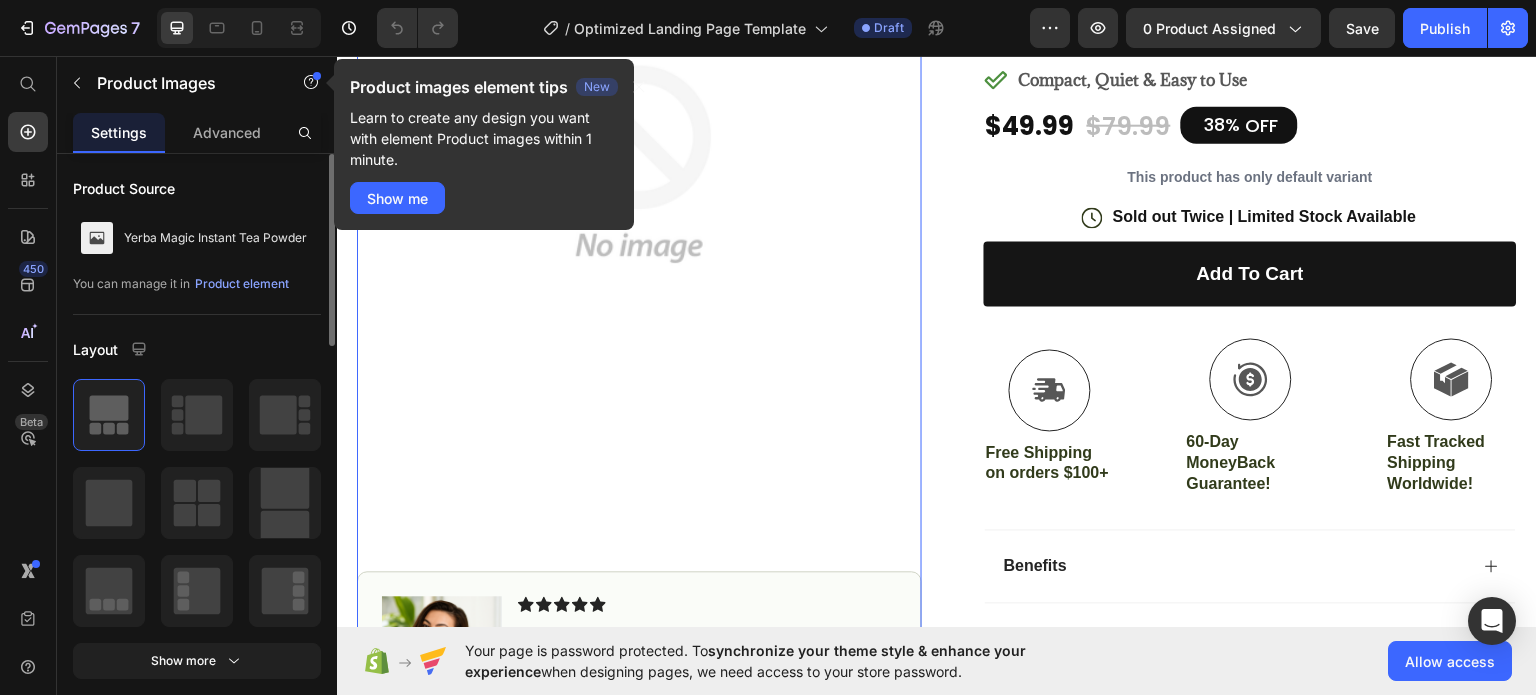 click on "Layout" at bounding box center [197, 349] 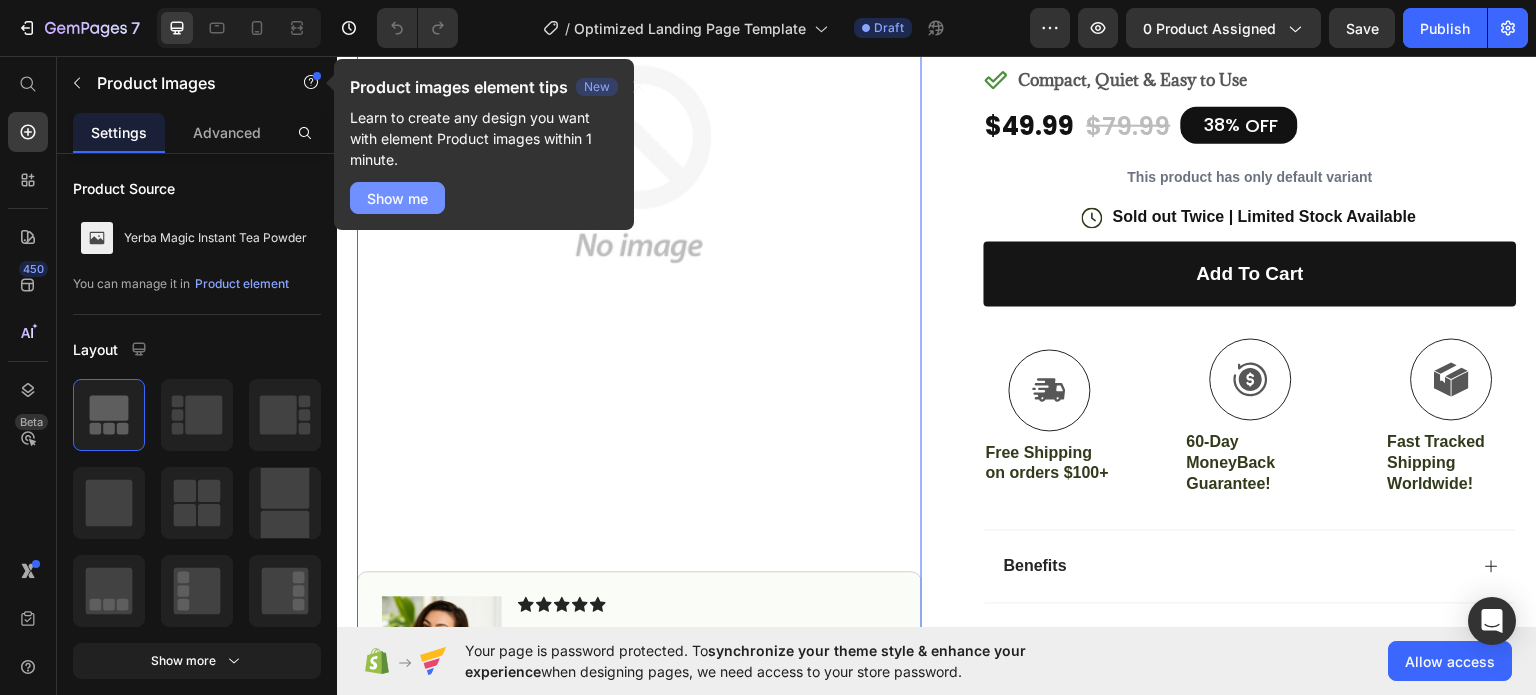 click on "Show me" at bounding box center [397, 198] 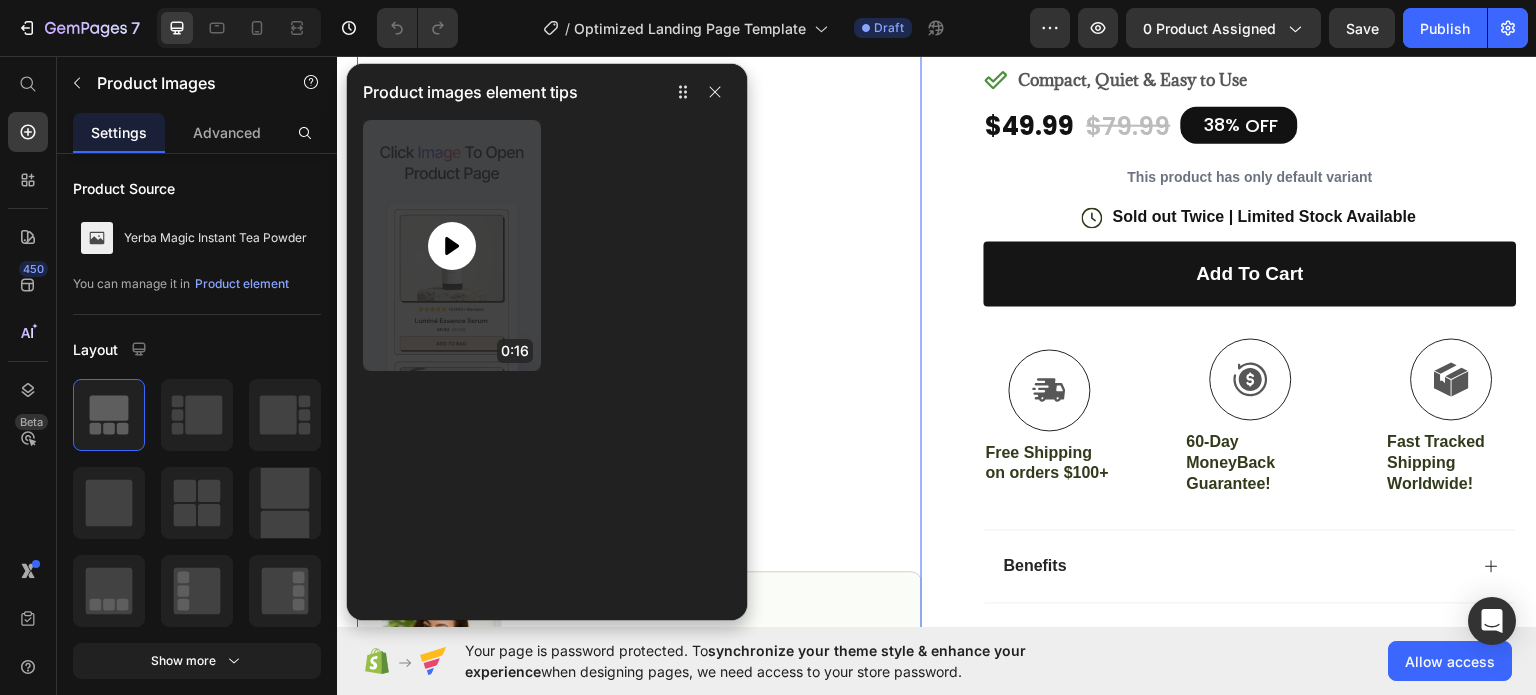 click at bounding box center (452, 246) 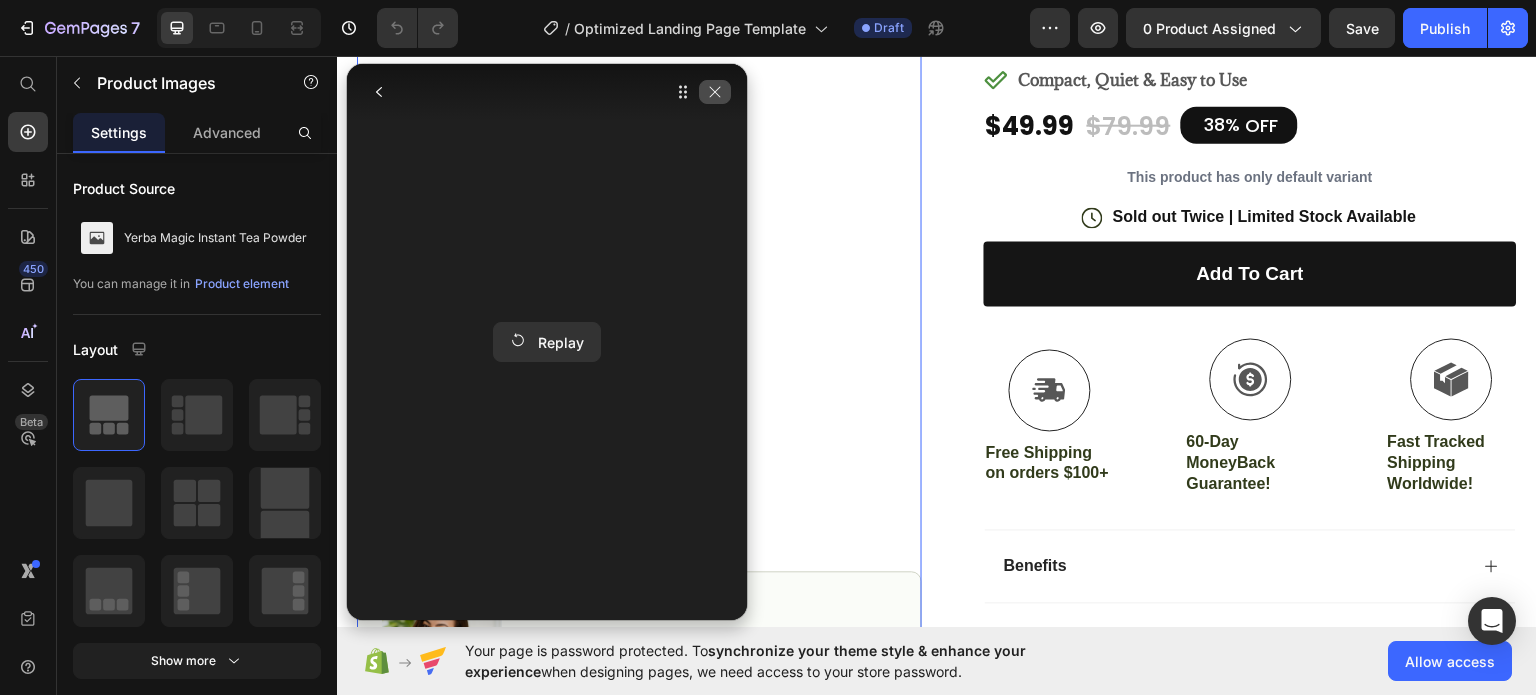 click 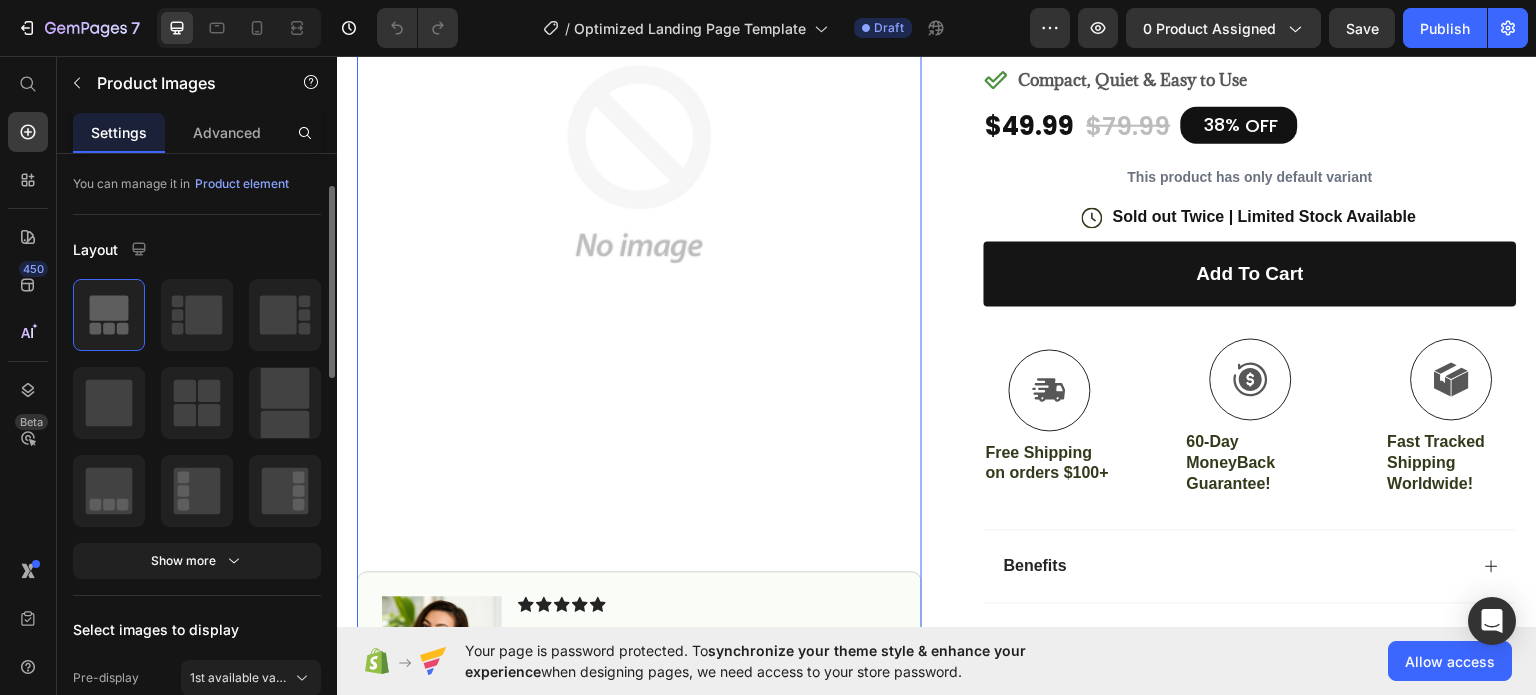 scroll, scrollTop: 0, scrollLeft: 0, axis: both 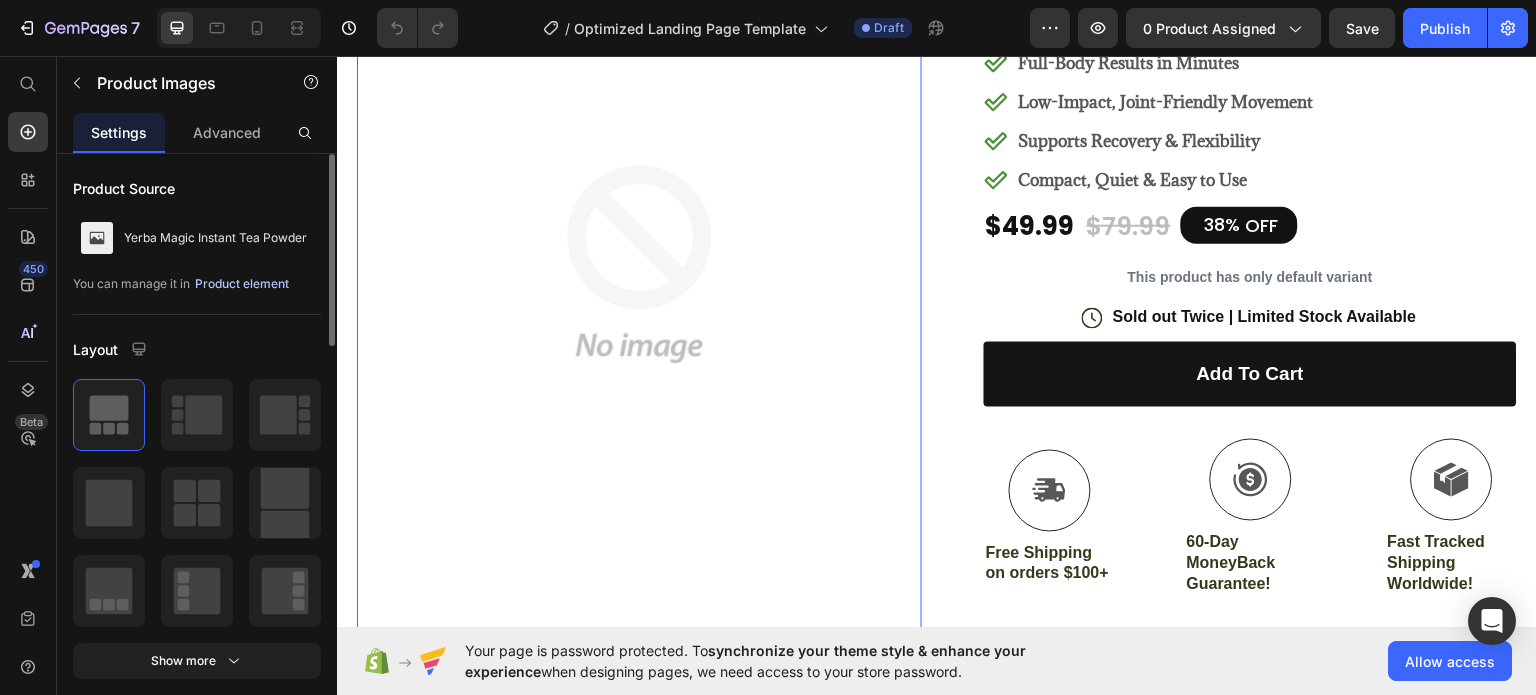 click on "Product element" at bounding box center [242, 284] 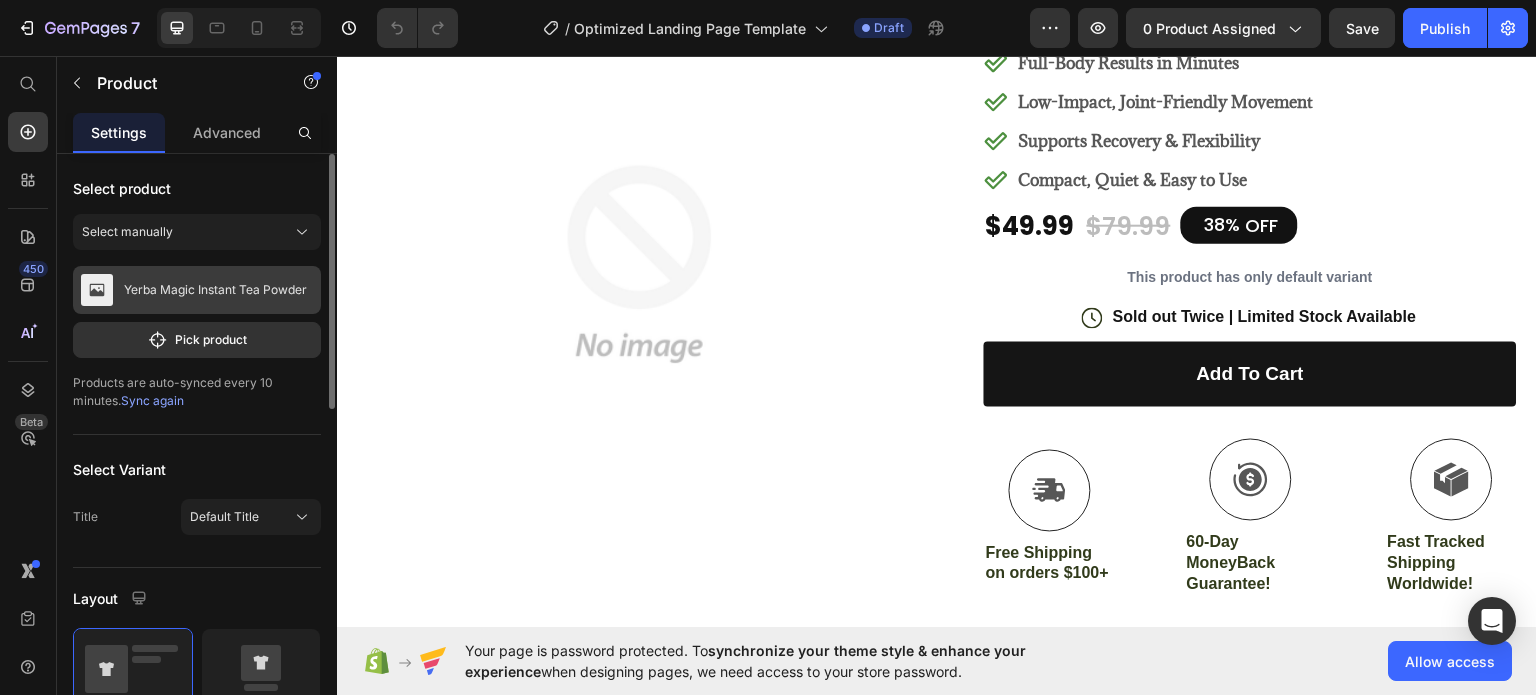 click on "Yerba Magic Instant Tea Powder" at bounding box center (215, 290) 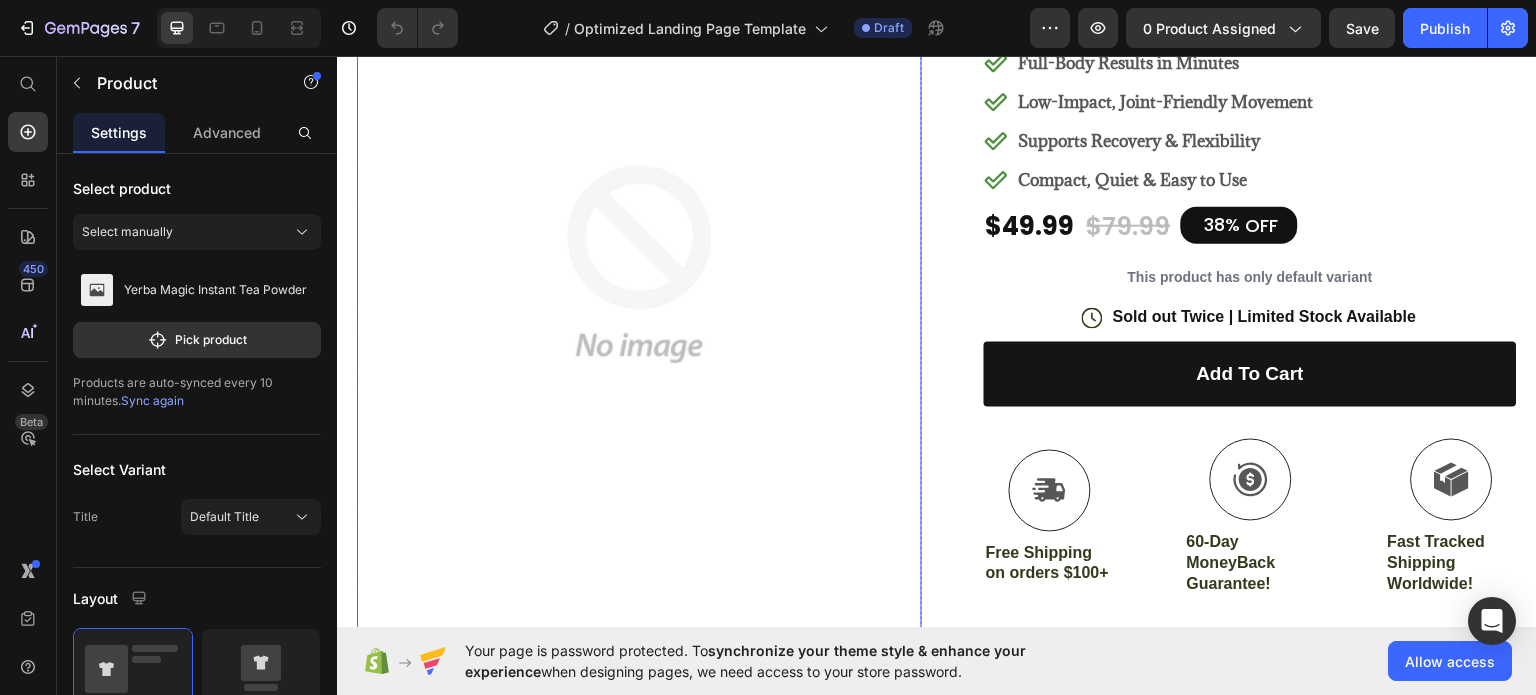 click at bounding box center [639, 263] 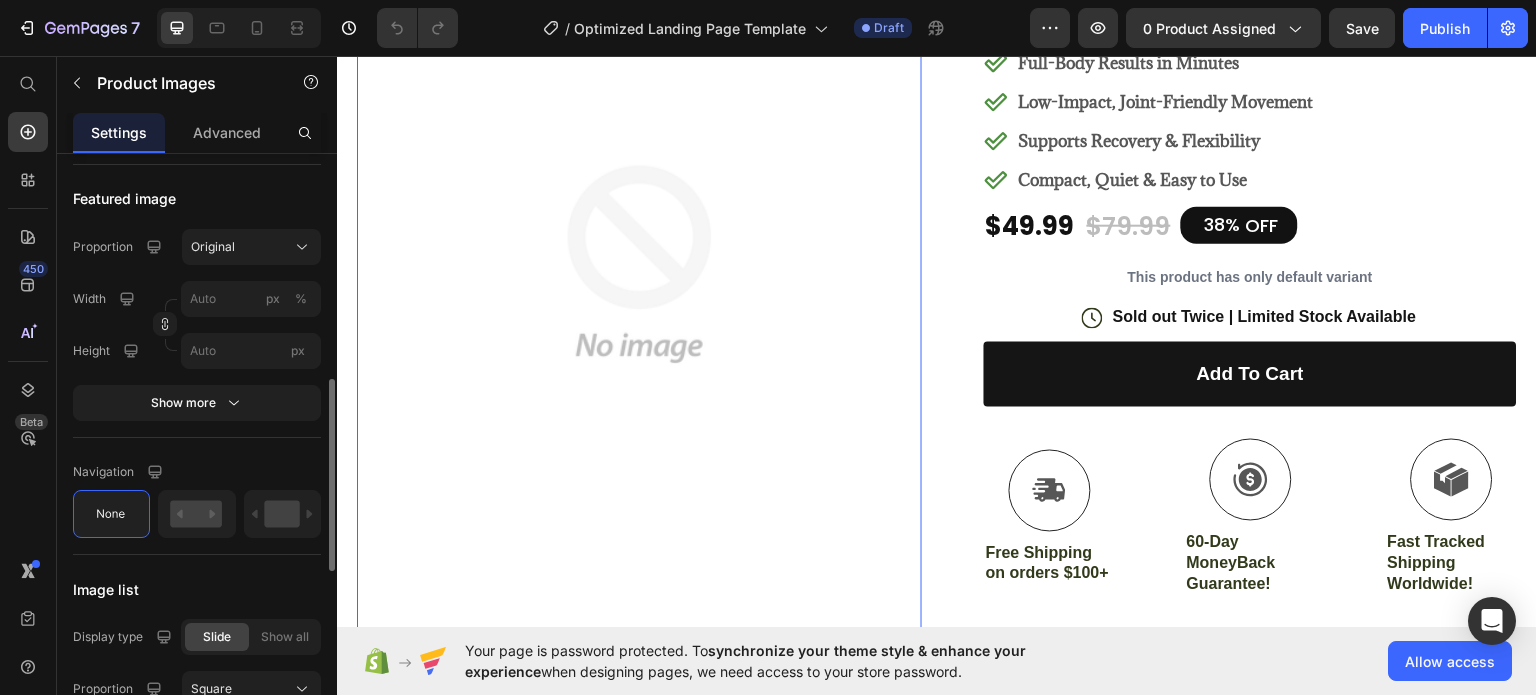 scroll, scrollTop: 900, scrollLeft: 0, axis: vertical 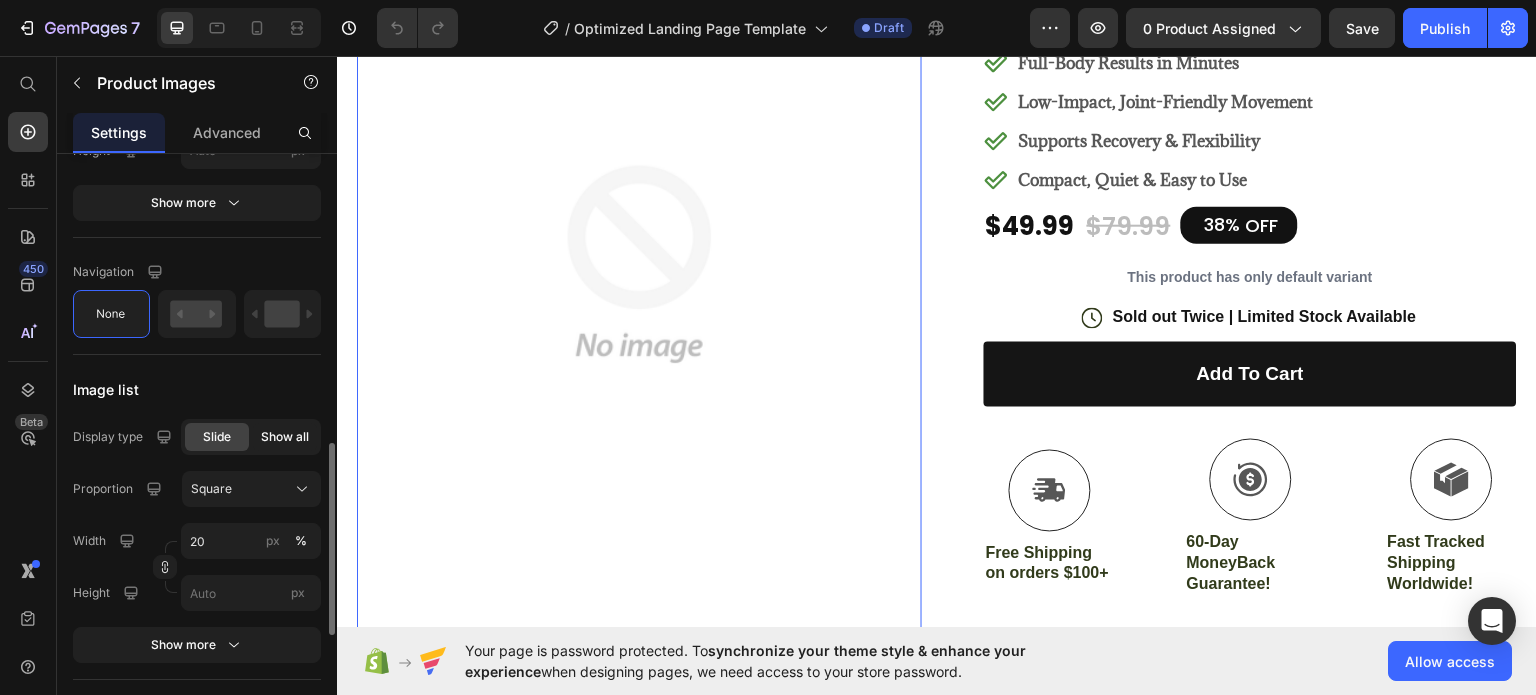 click on "Show all" 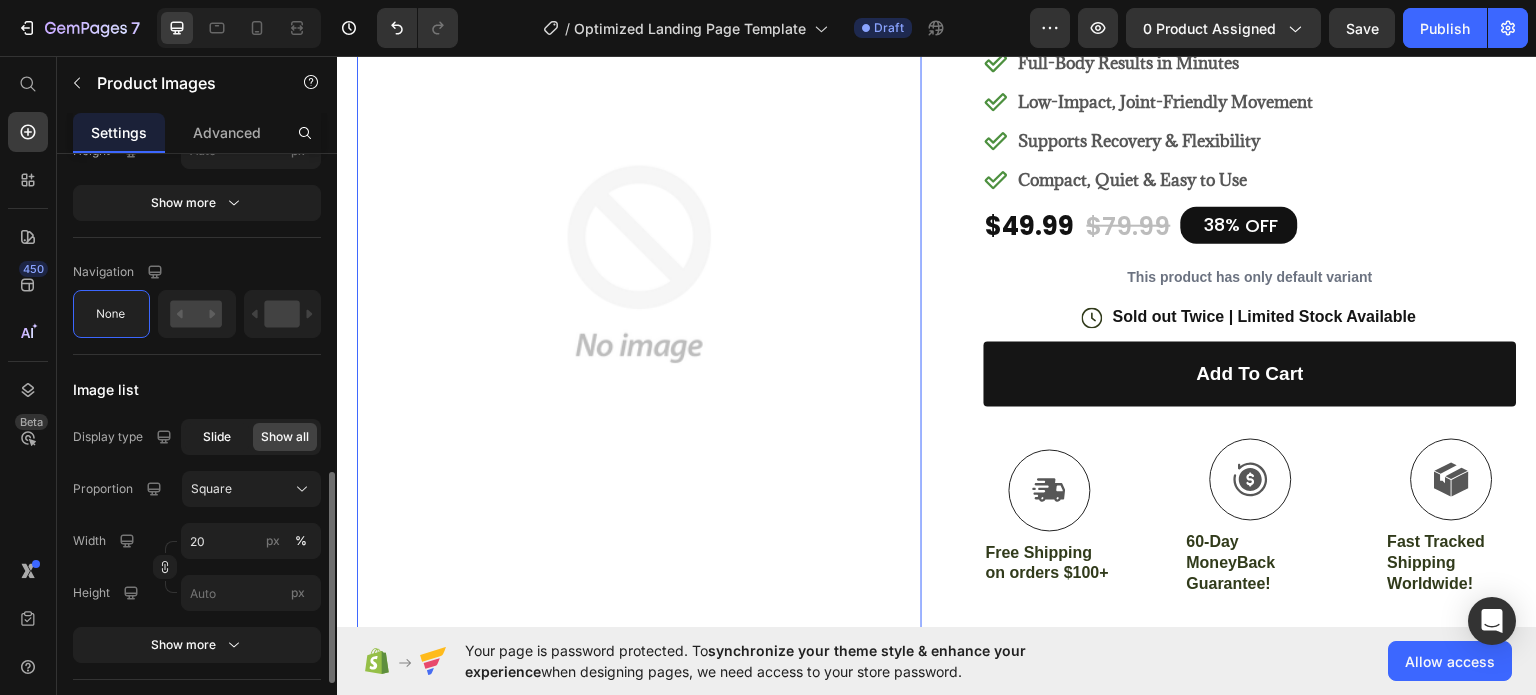 click on "Slide" 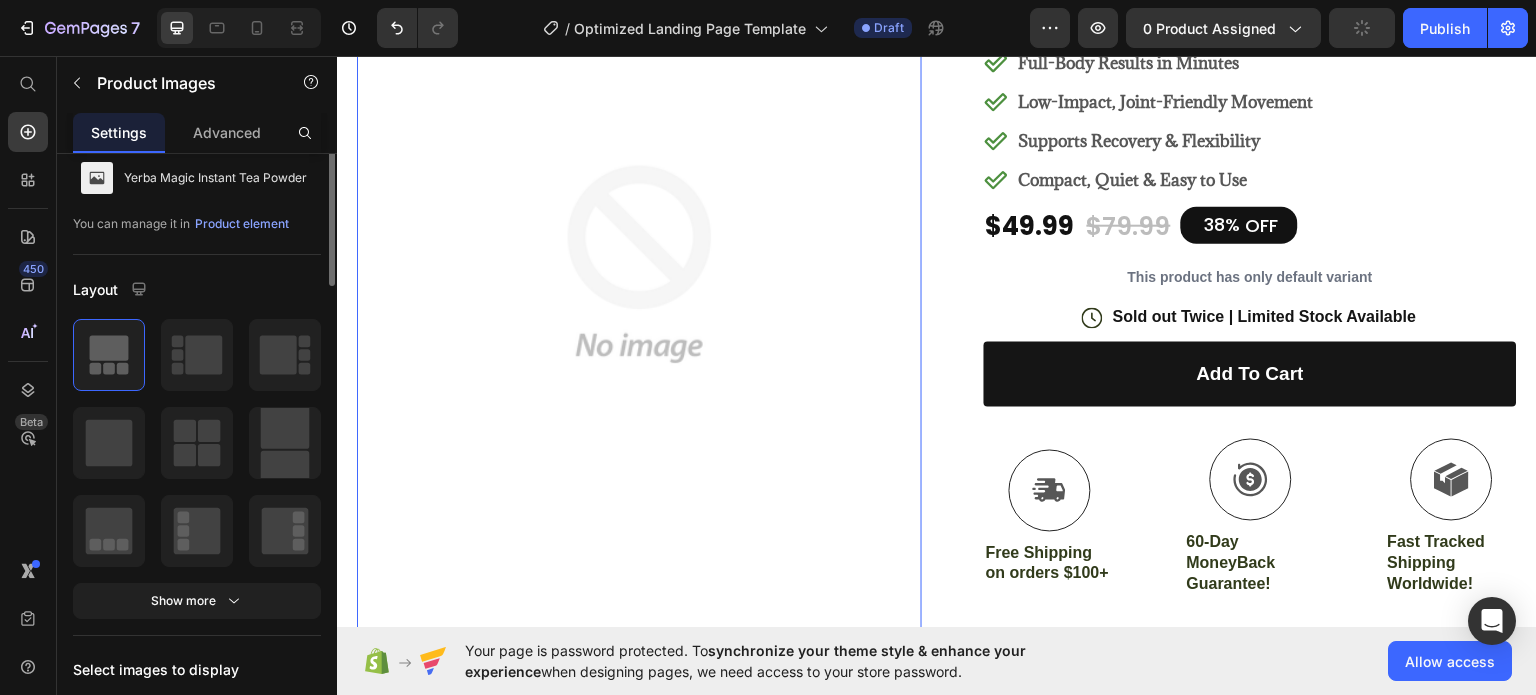 scroll, scrollTop: 0, scrollLeft: 0, axis: both 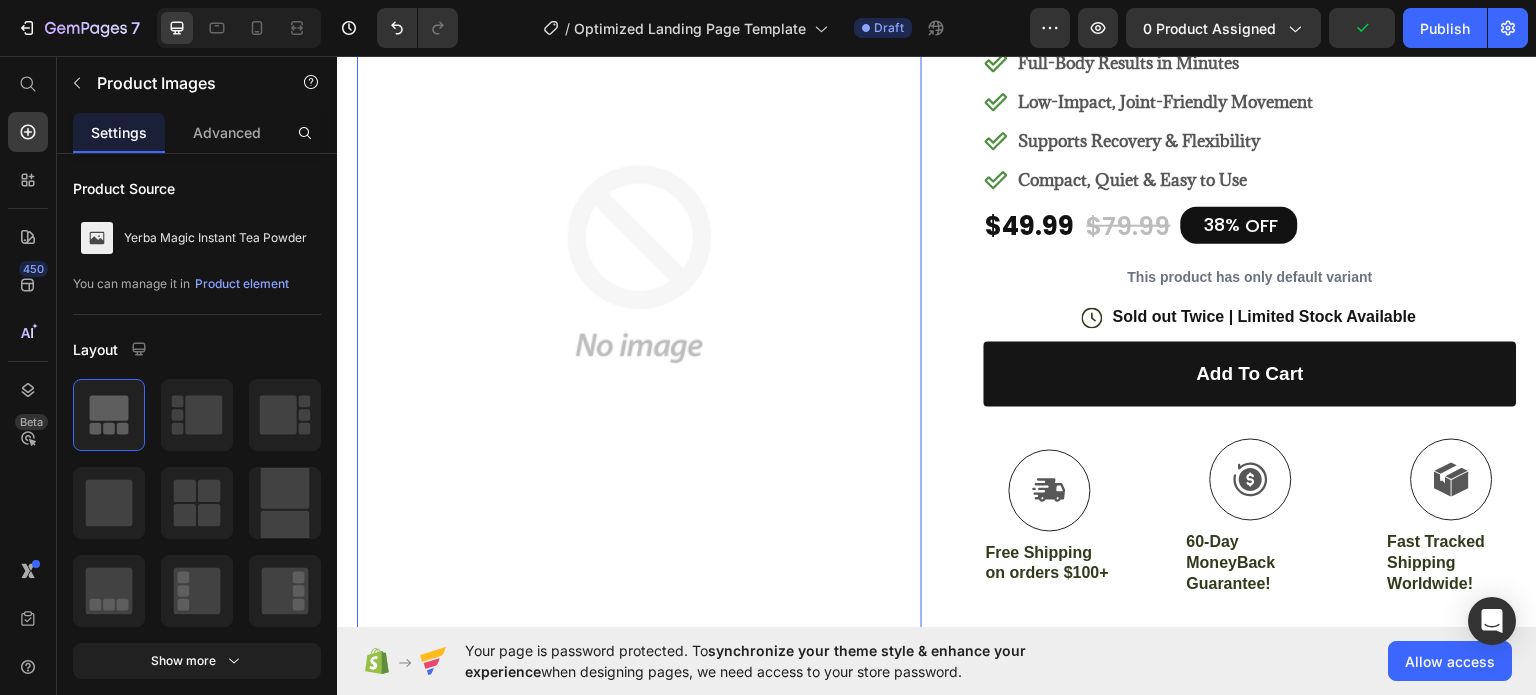 click on "Settings" at bounding box center (119, 132) 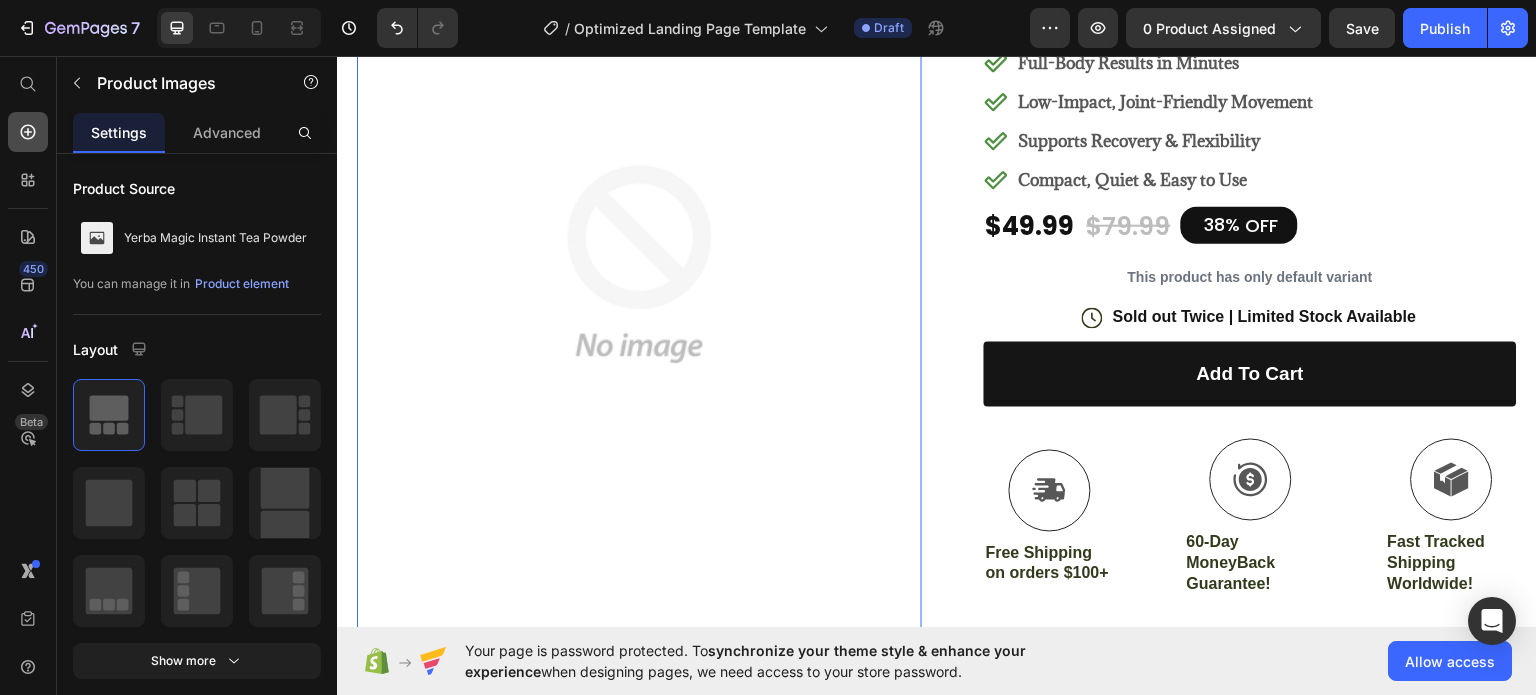 click 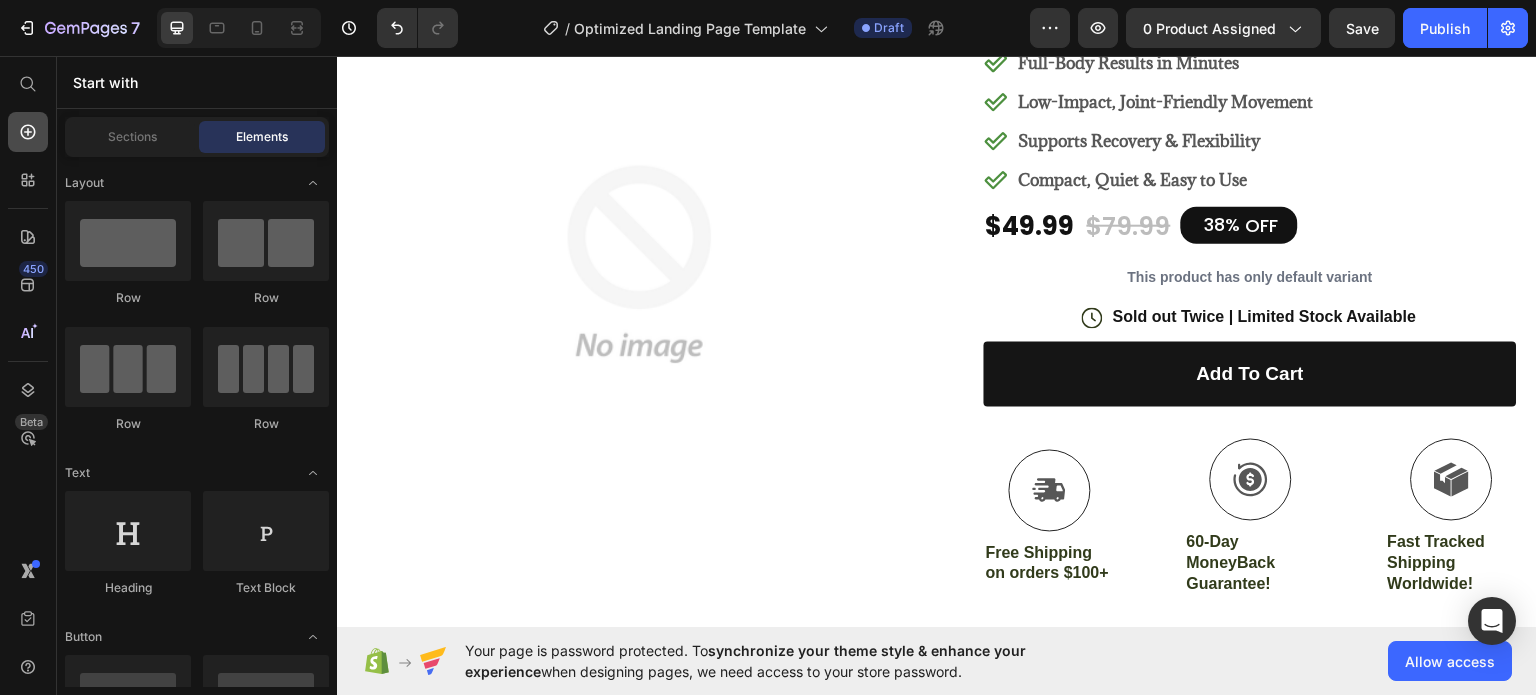 click 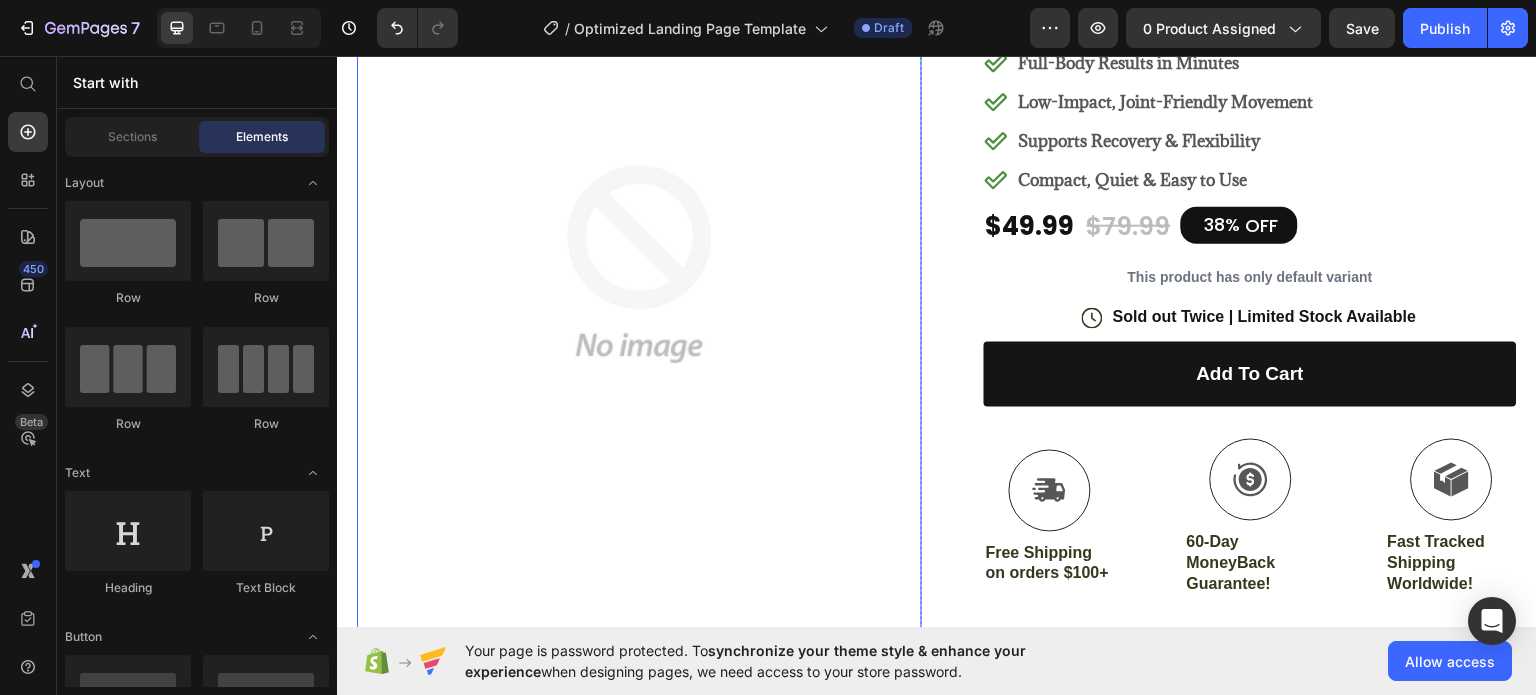 click at bounding box center (639, 263) 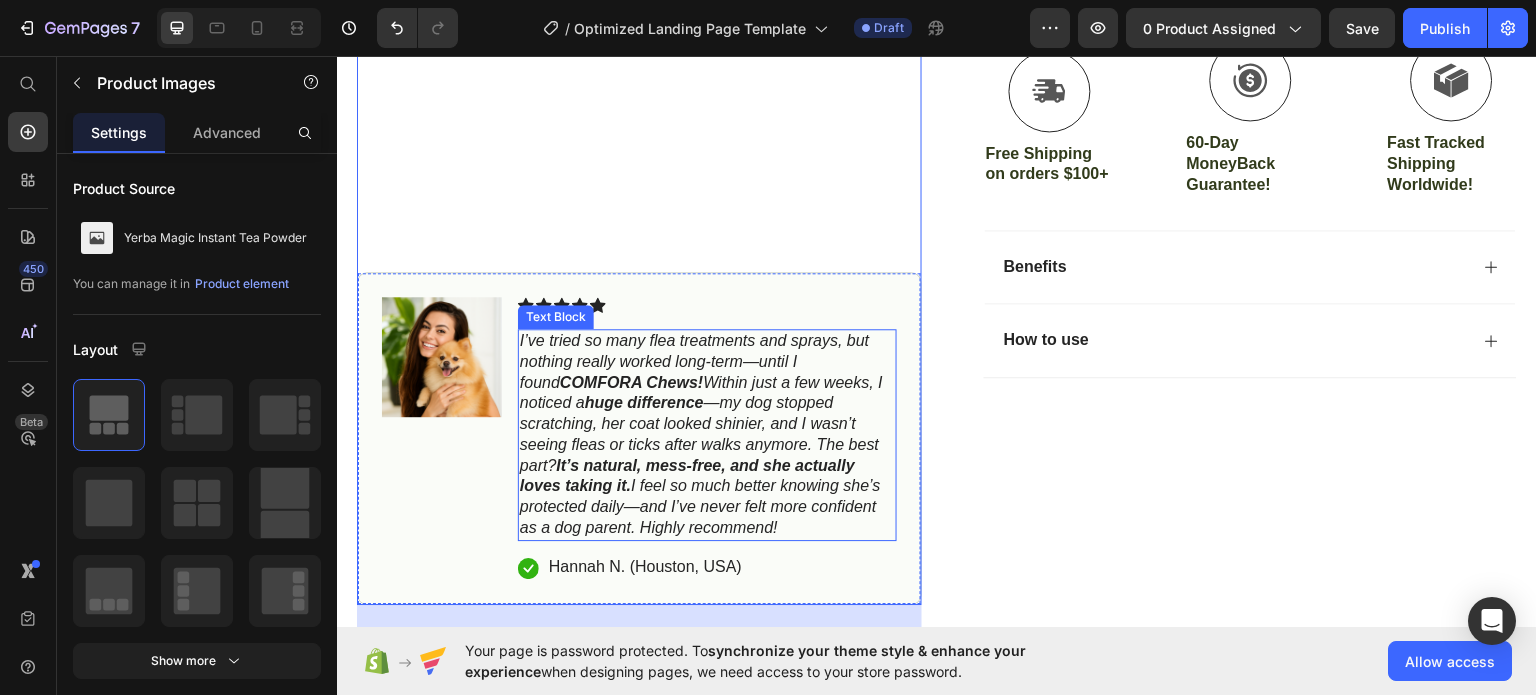 scroll, scrollTop: 700, scrollLeft: 0, axis: vertical 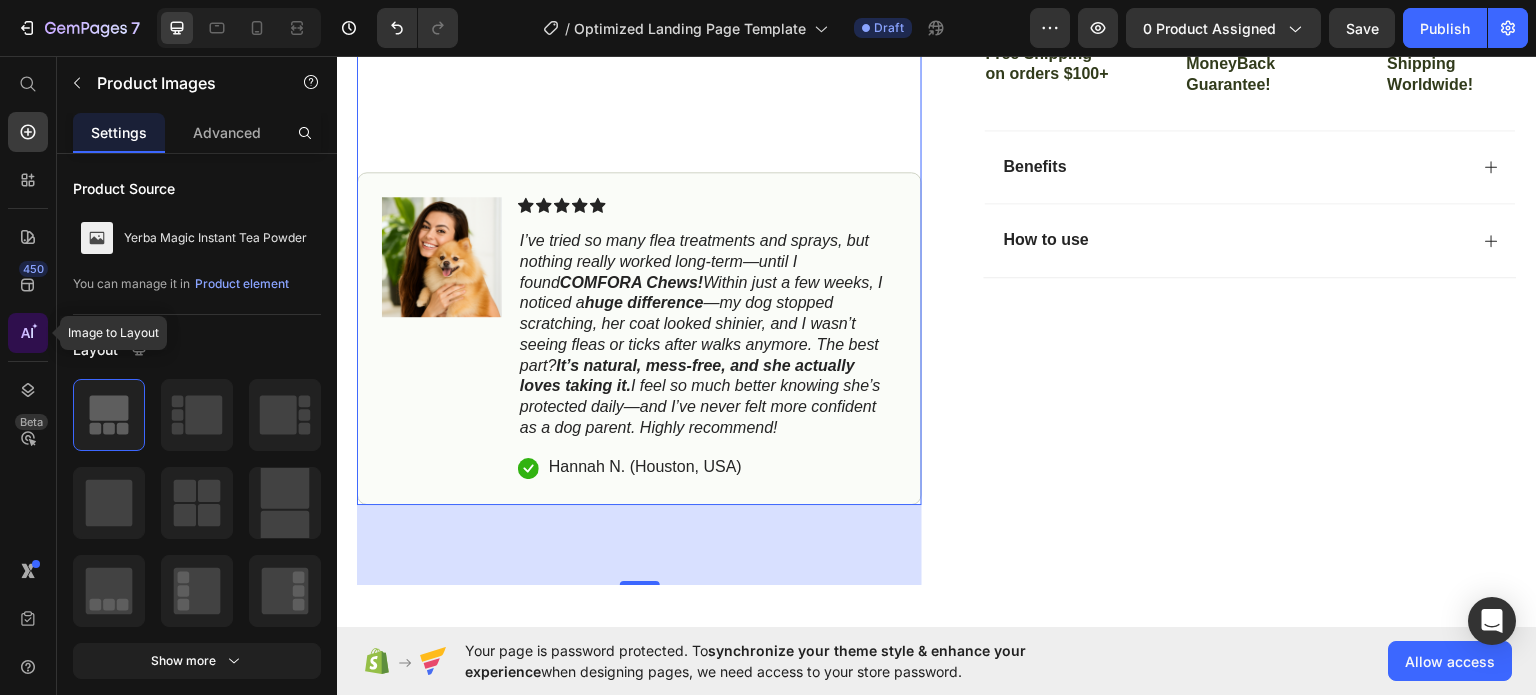 click 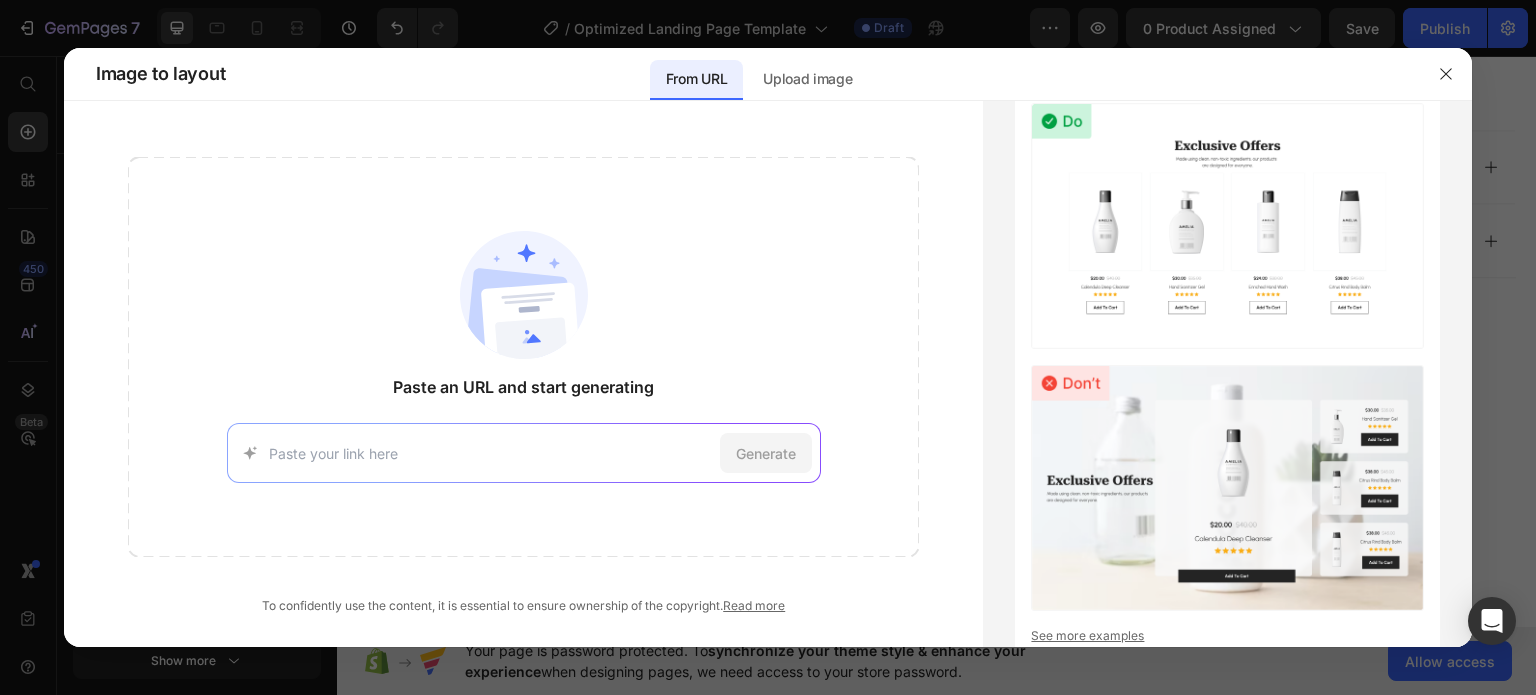 click at bounding box center [490, 453] 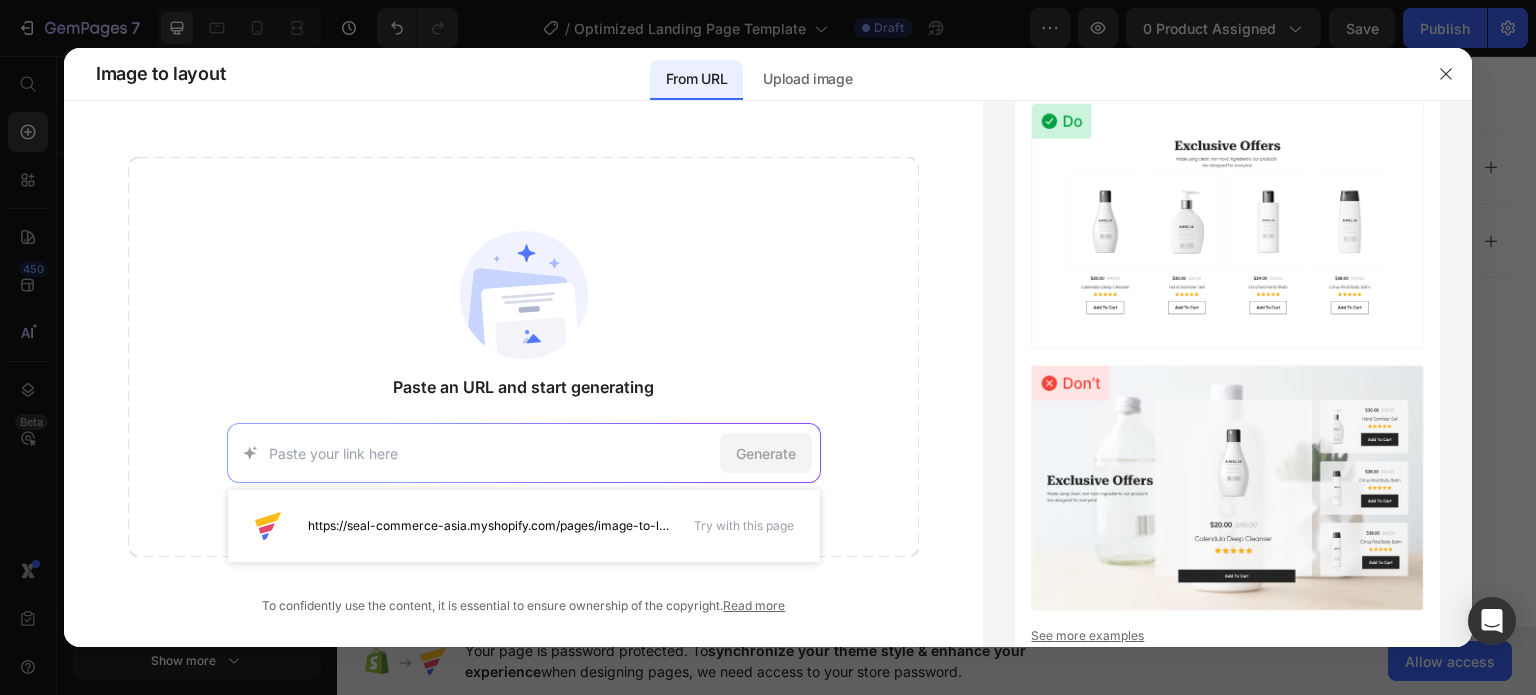 paste on "https://naturezempic.com/?gad_source=1&gad_campaignid=22454138862&gbraid=0AAAAA_F5gyAhIjbkp6V3HqupM6QCzUO7f&gclid=Cj0KCQjwj8jDBhD1ARIsACRV2TuOf5VzcekC2_6-5dFIiYsS_IyRBHmTWVf_TXTfM43bb865VHFmH2EaAmobEALw_wcB" 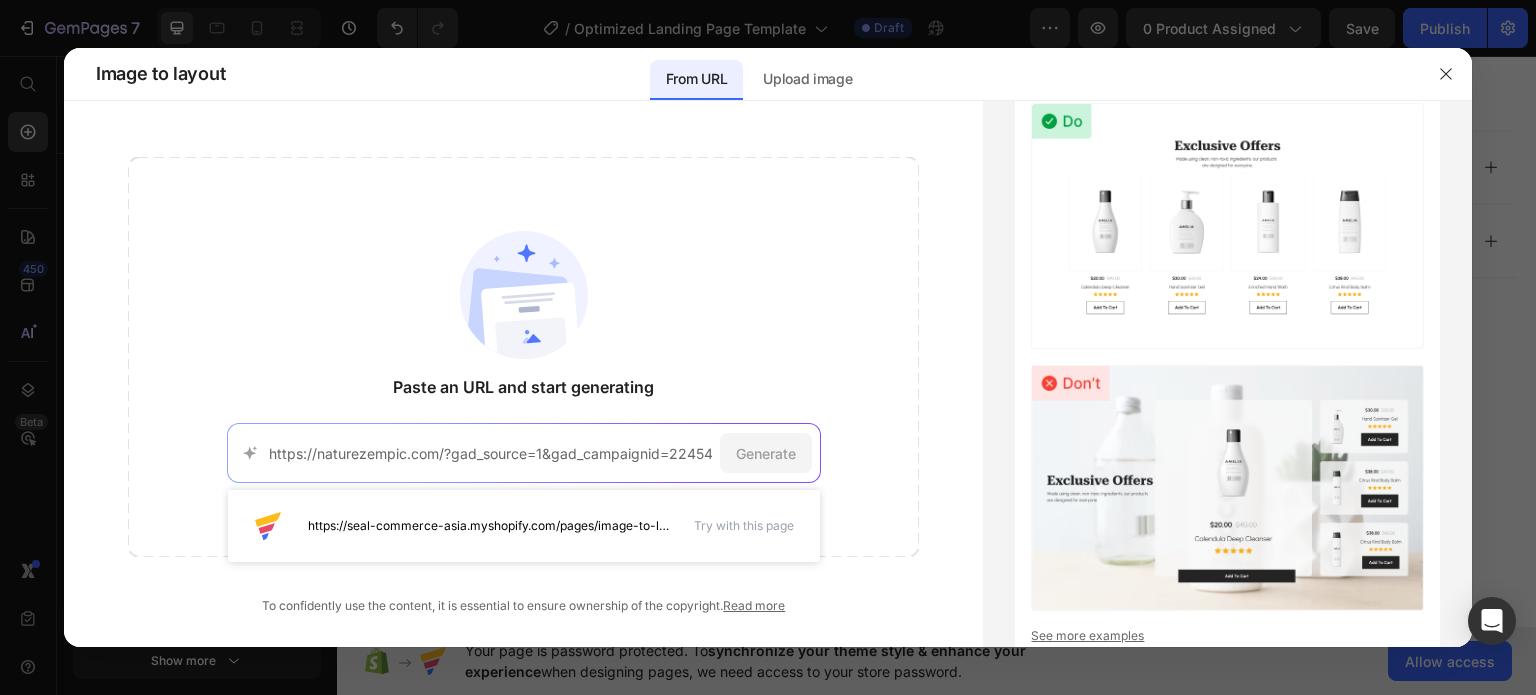 scroll, scrollTop: 0, scrollLeft: 1229, axis: horizontal 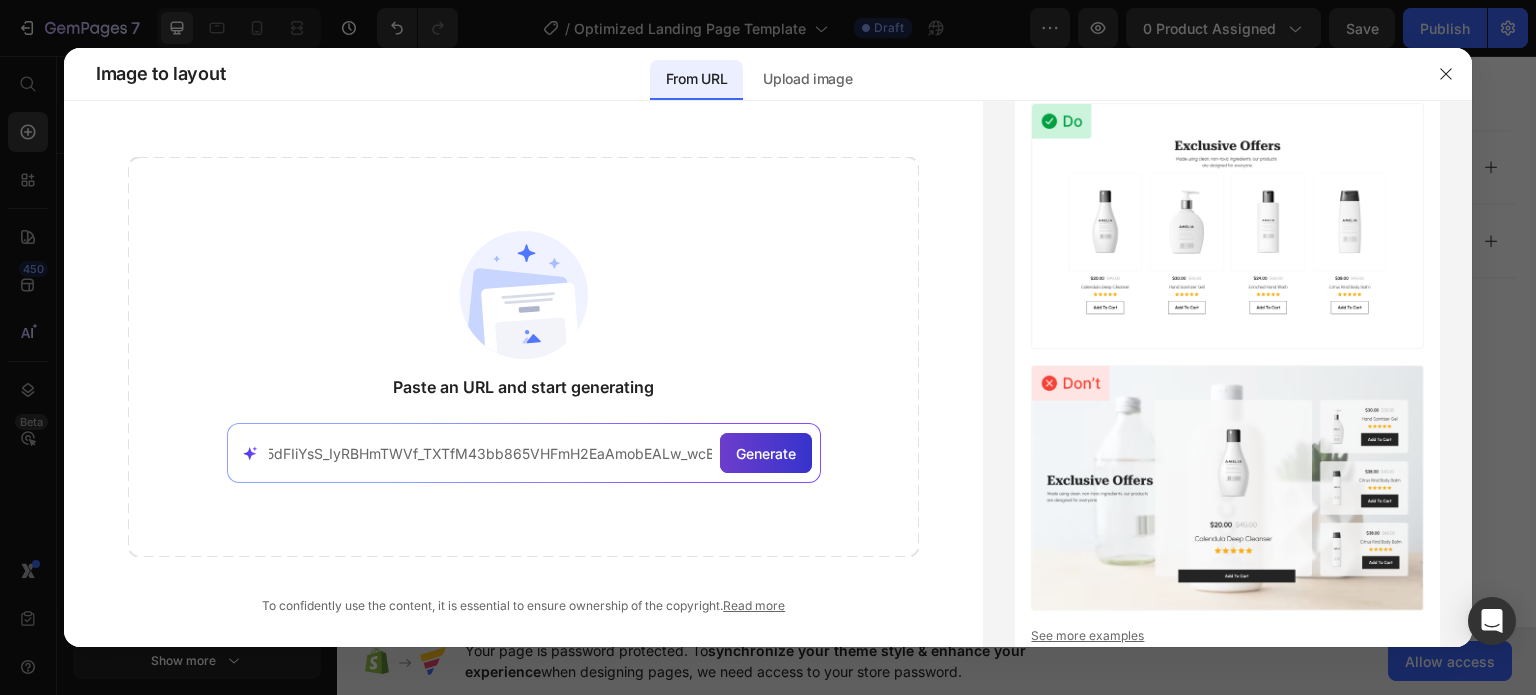 type on "https://naturezempic.com/?gad_source=1&gad_campaignid=22454138862&gbraid=0AAAAA_F5gyAhIjbkp6V3HqupM6QCzUO7f&gclid=Cj0KCQjwj8jDBhD1ARIsACRV2TuOf5VzcekC2_6-5dFIiYsS_IyRBHmTWVf_TXTfM43bb865VHFmH2EaAmobEALw_wcB" 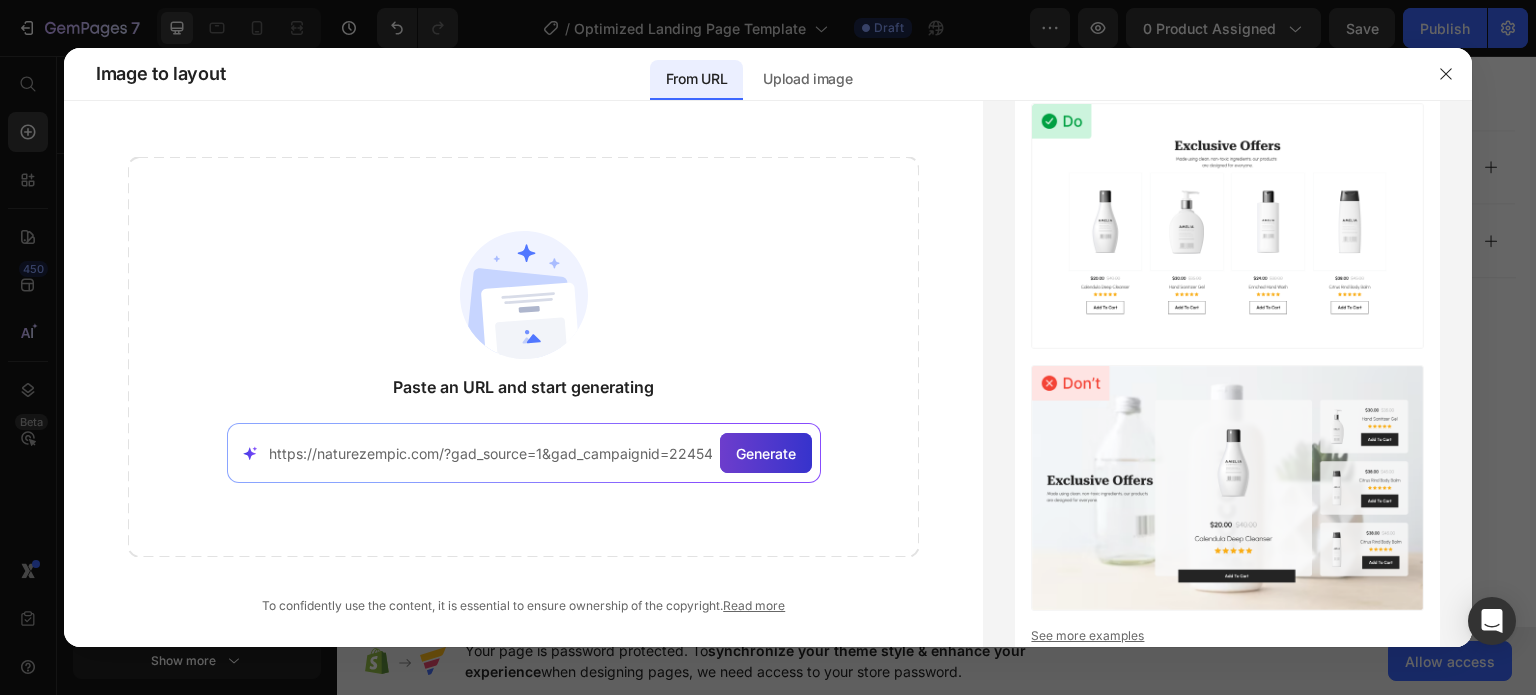 click on "Generate" 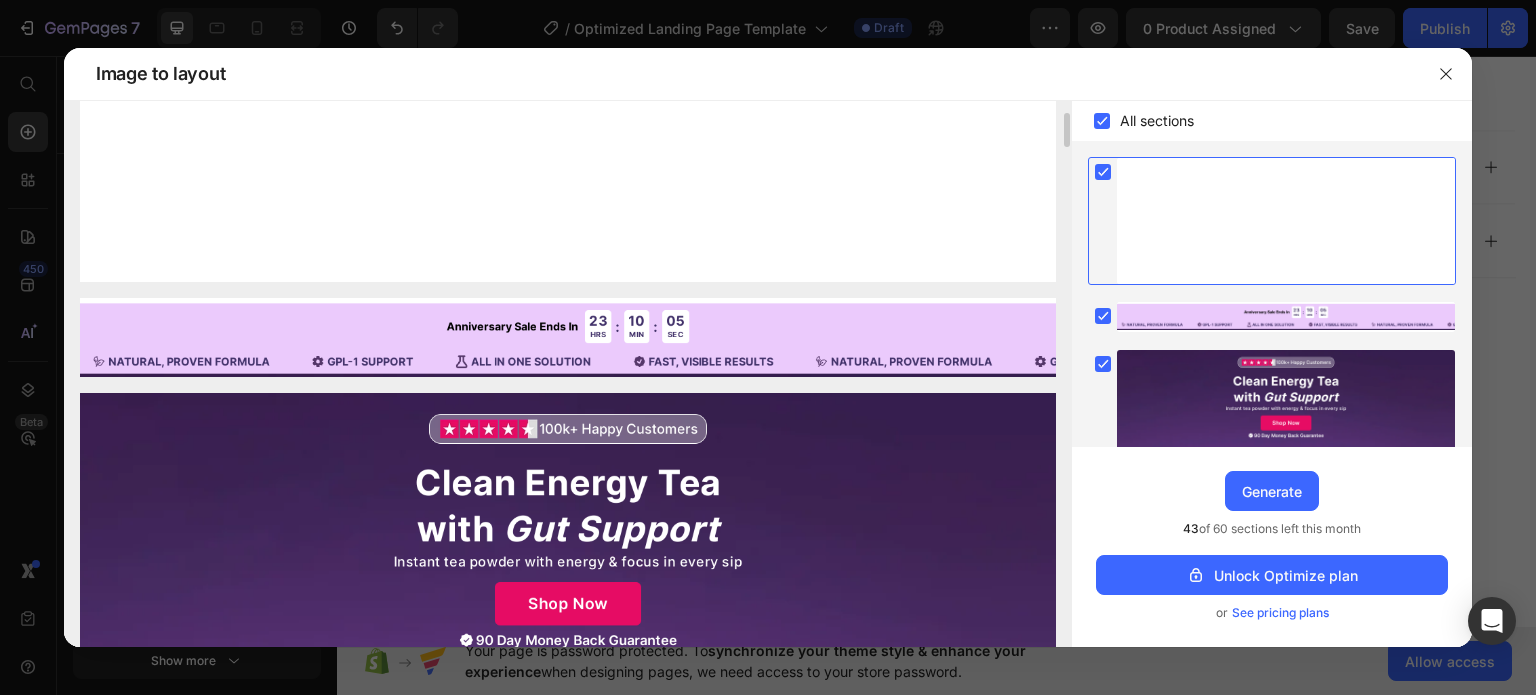scroll, scrollTop: 500, scrollLeft: 0, axis: vertical 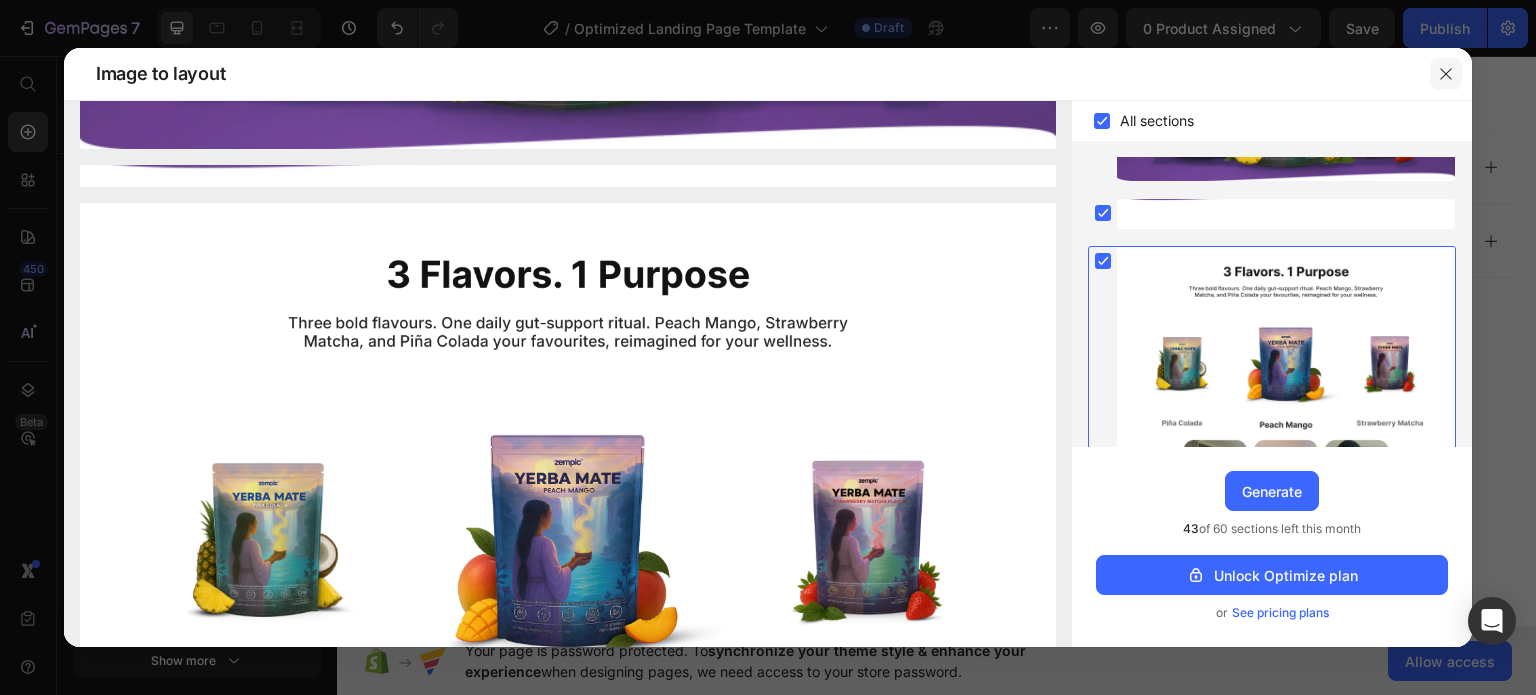 click 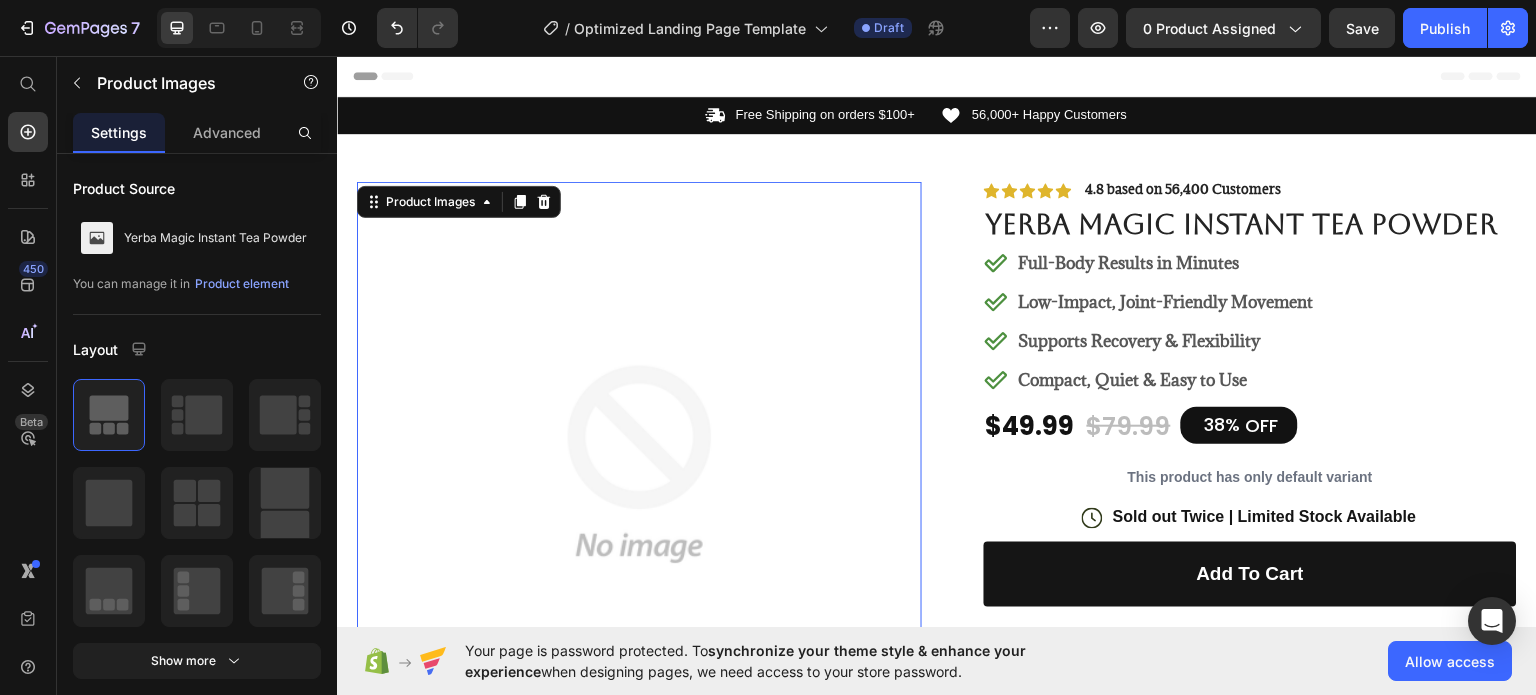 scroll, scrollTop: 0, scrollLeft: 0, axis: both 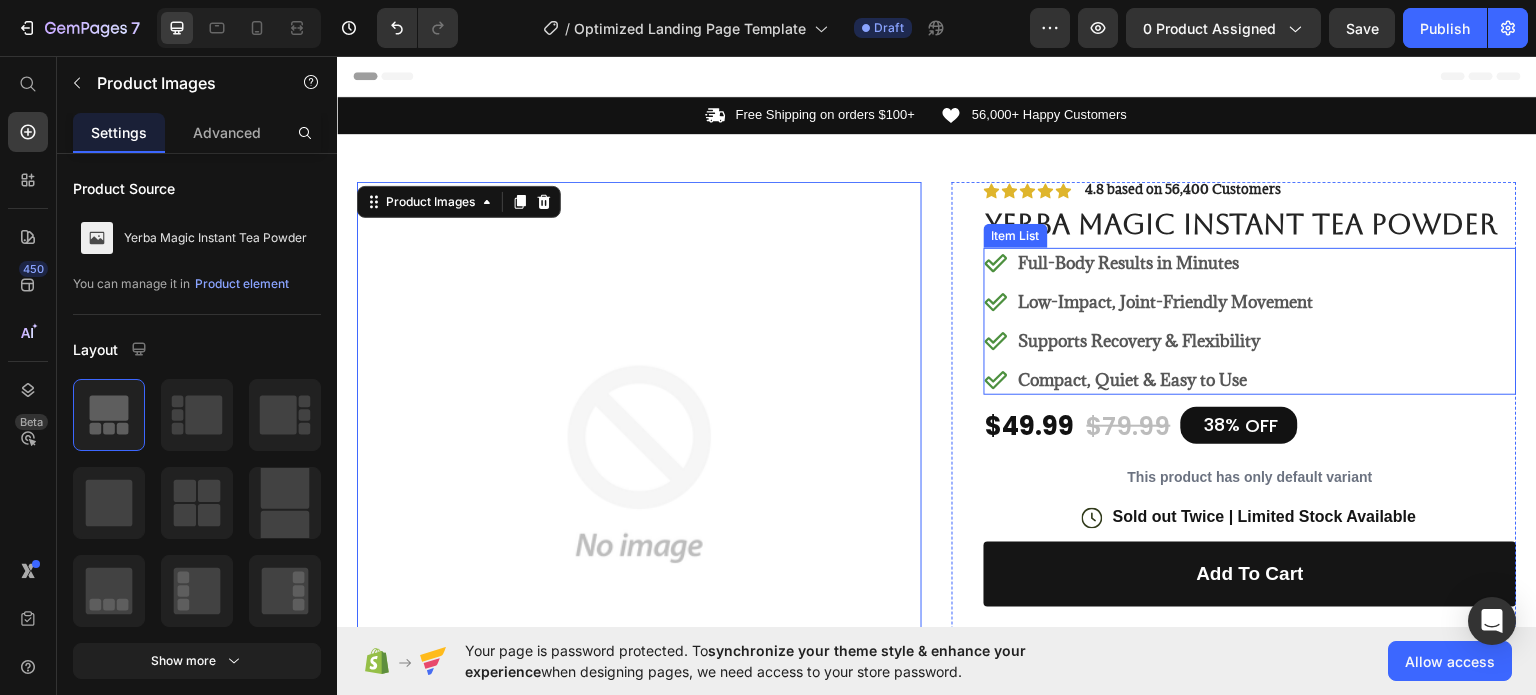 click on "Full-Body Results in Minutes" at bounding box center [1166, 262] 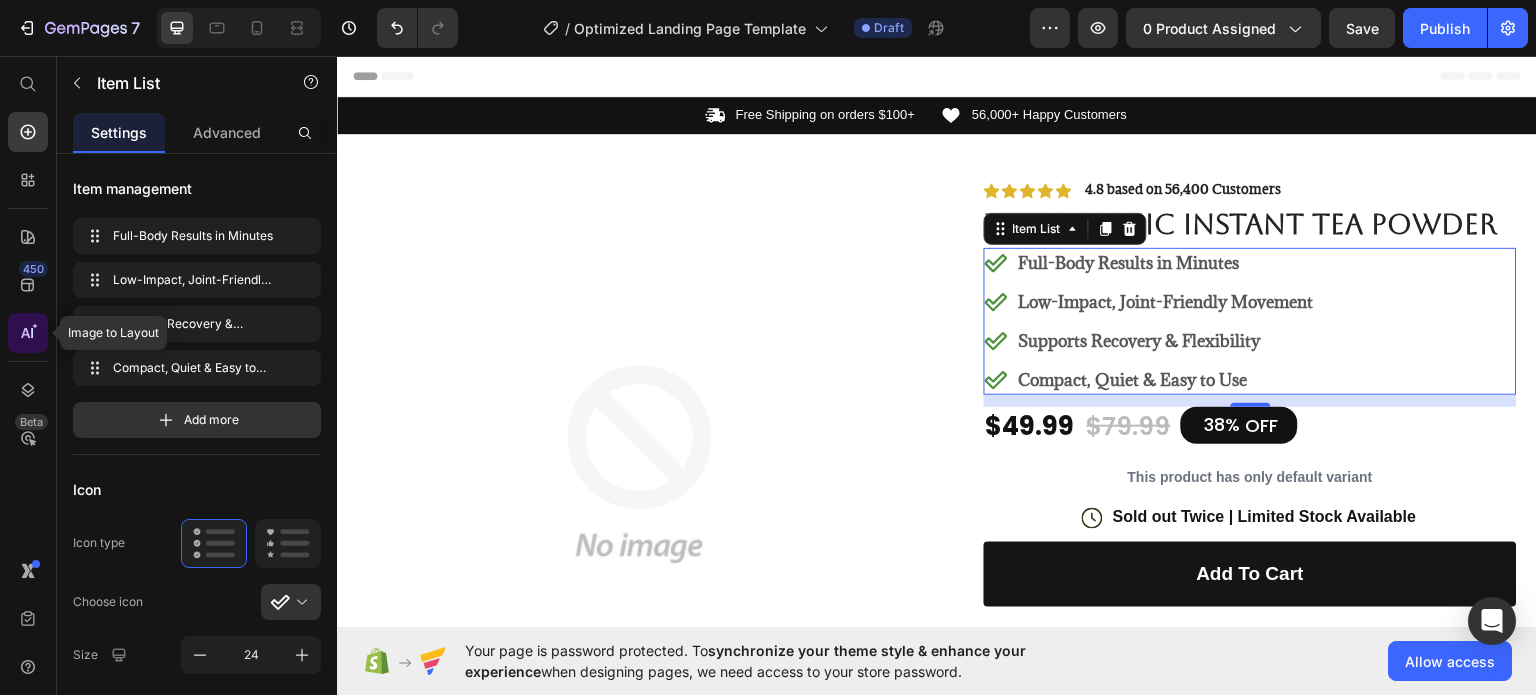 click 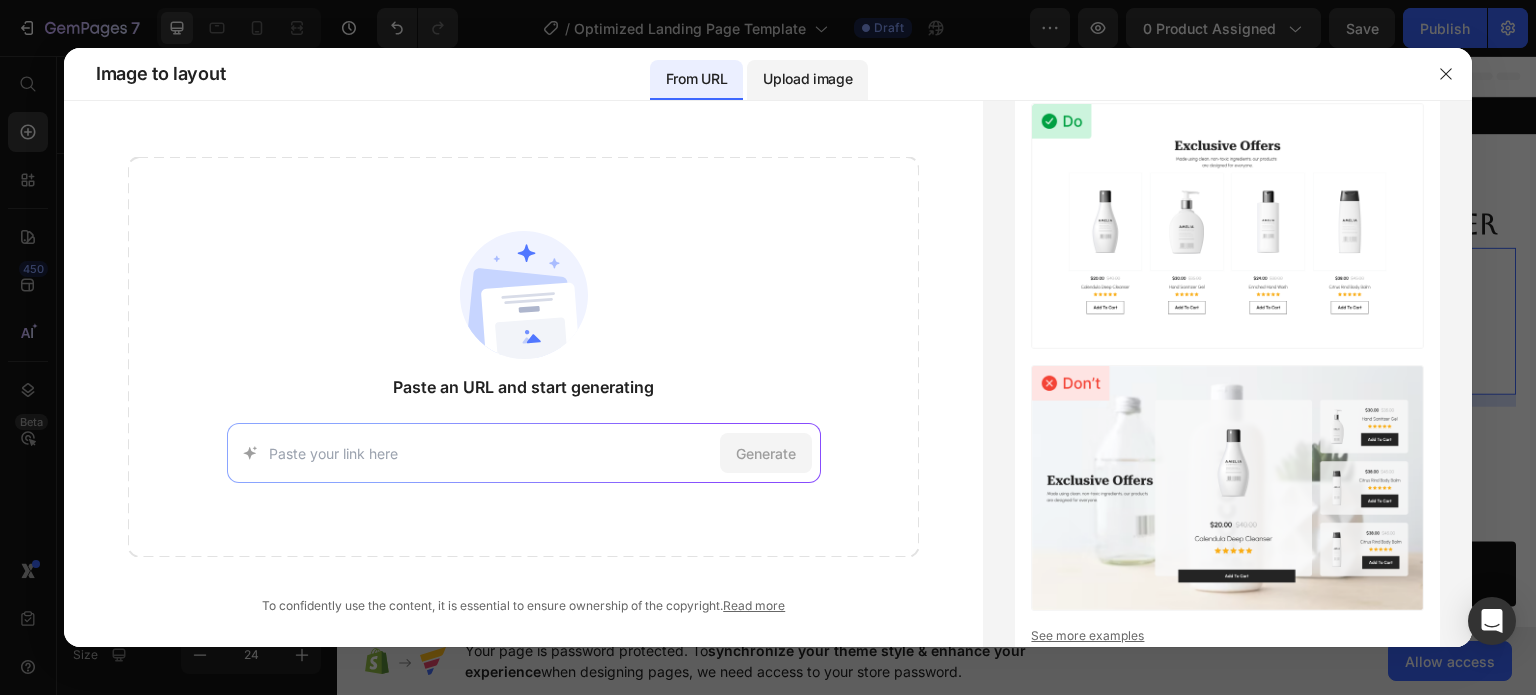 click on "Upload image" at bounding box center (807, 79) 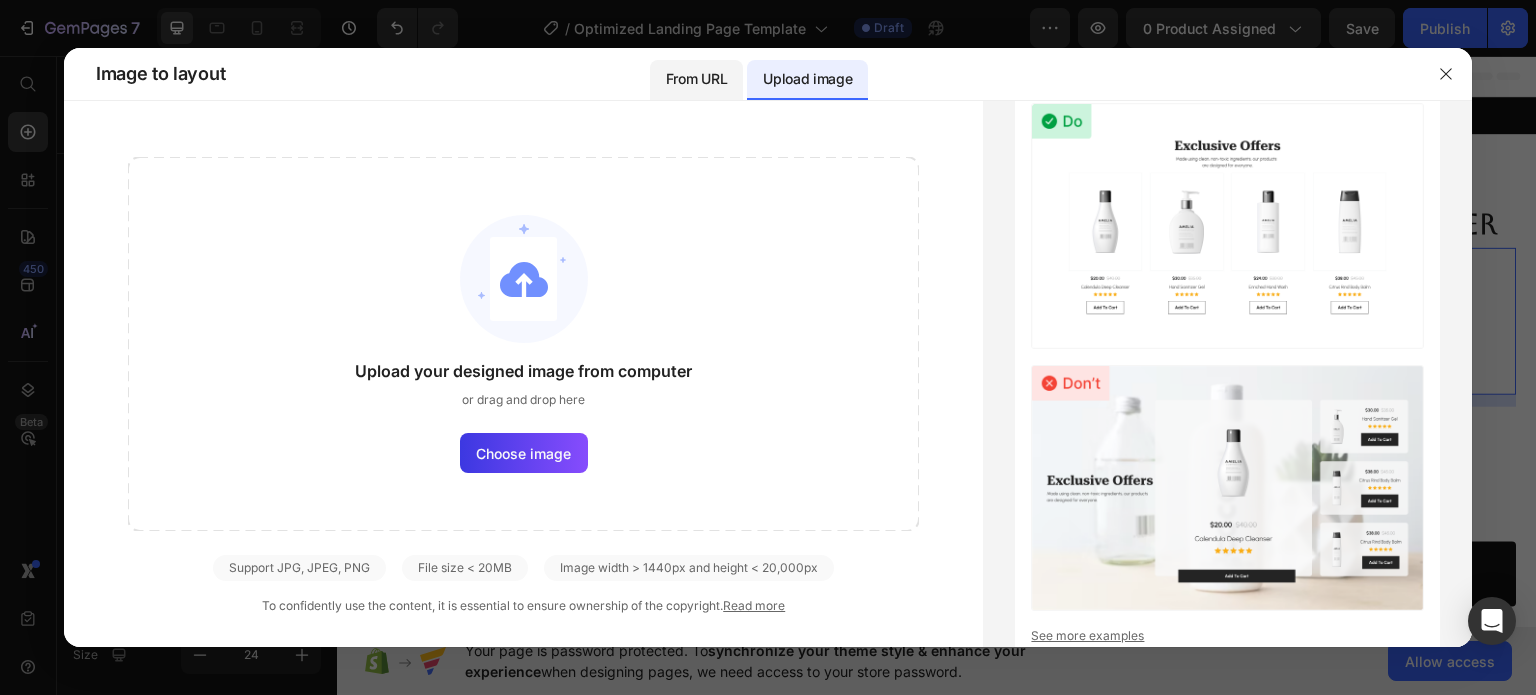 click on "From URL" at bounding box center (696, 80) 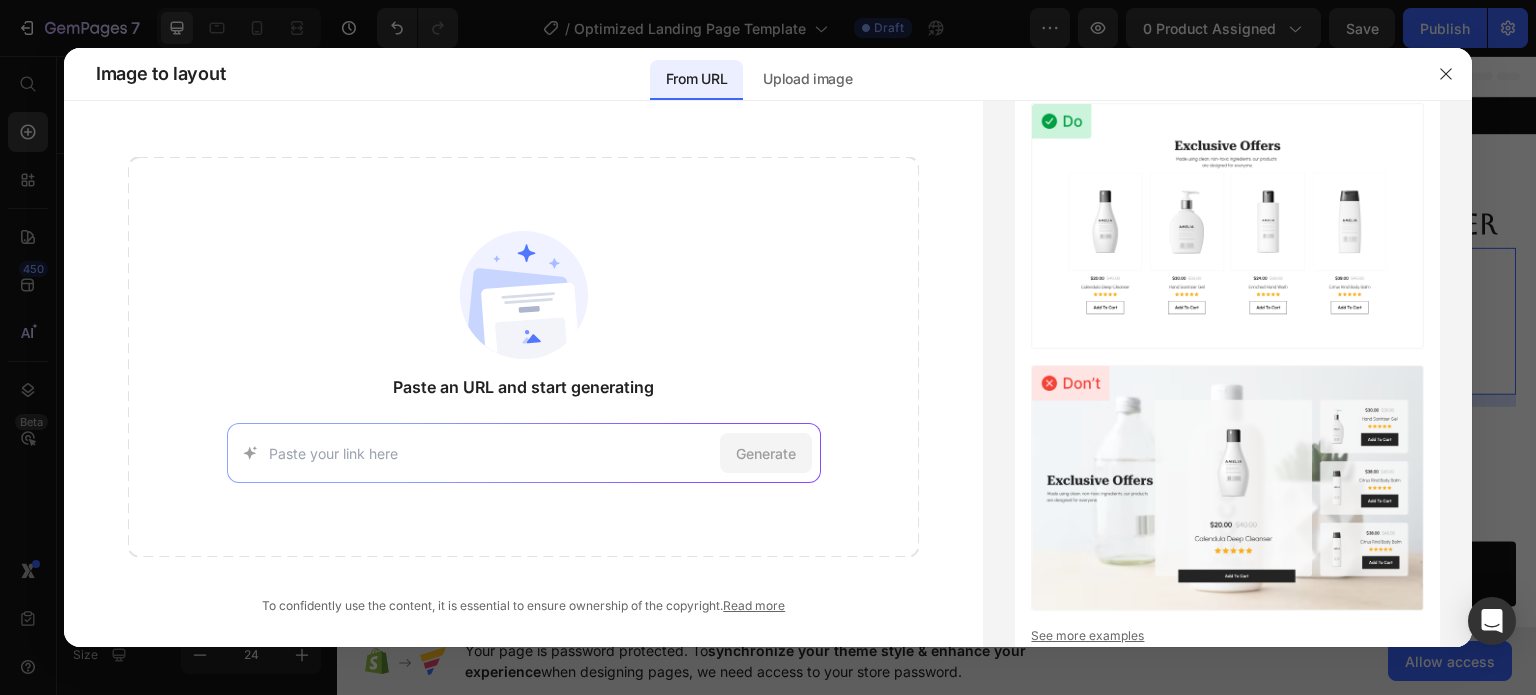 click at bounding box center (490, 453) 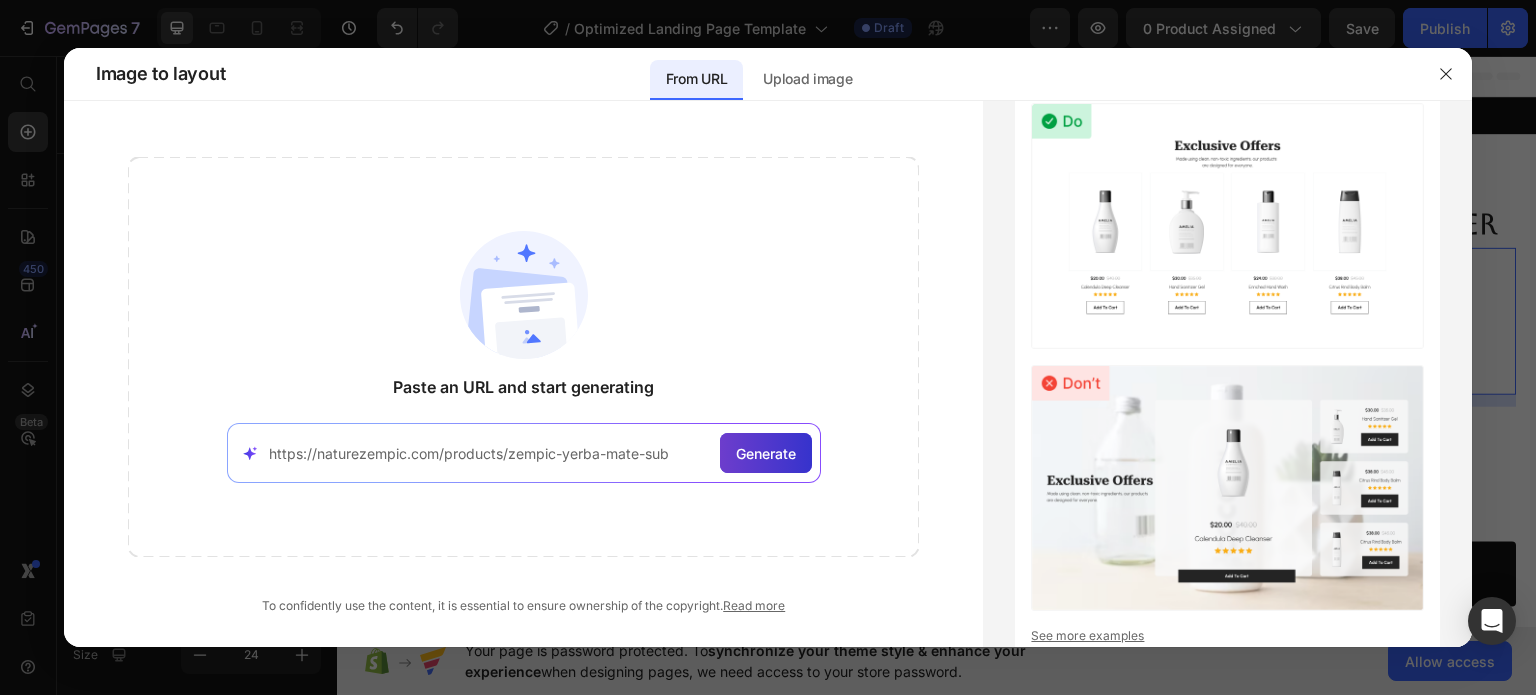 type on "https://naturezempic.com/products/zempic-yerba-mate-sub" 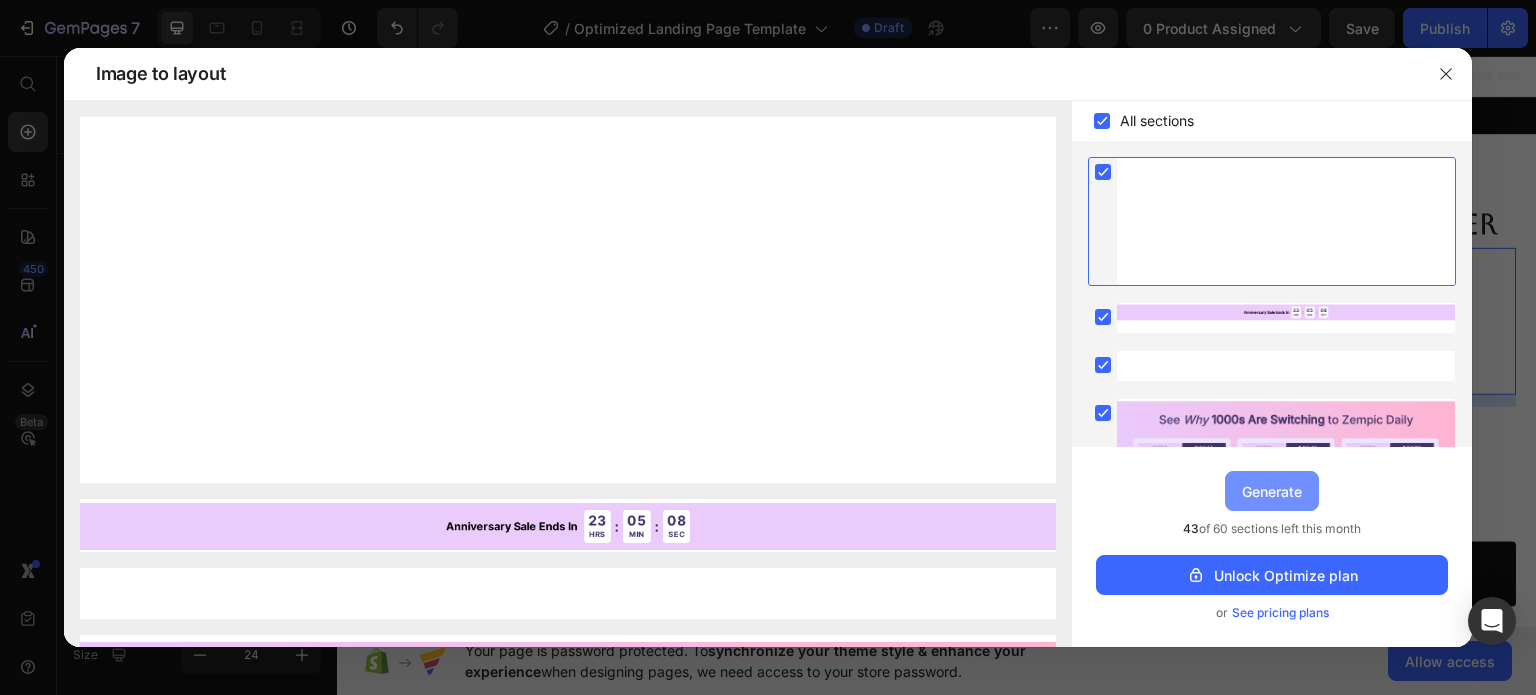 click on "Generate" at bounding box center [1272, 491] 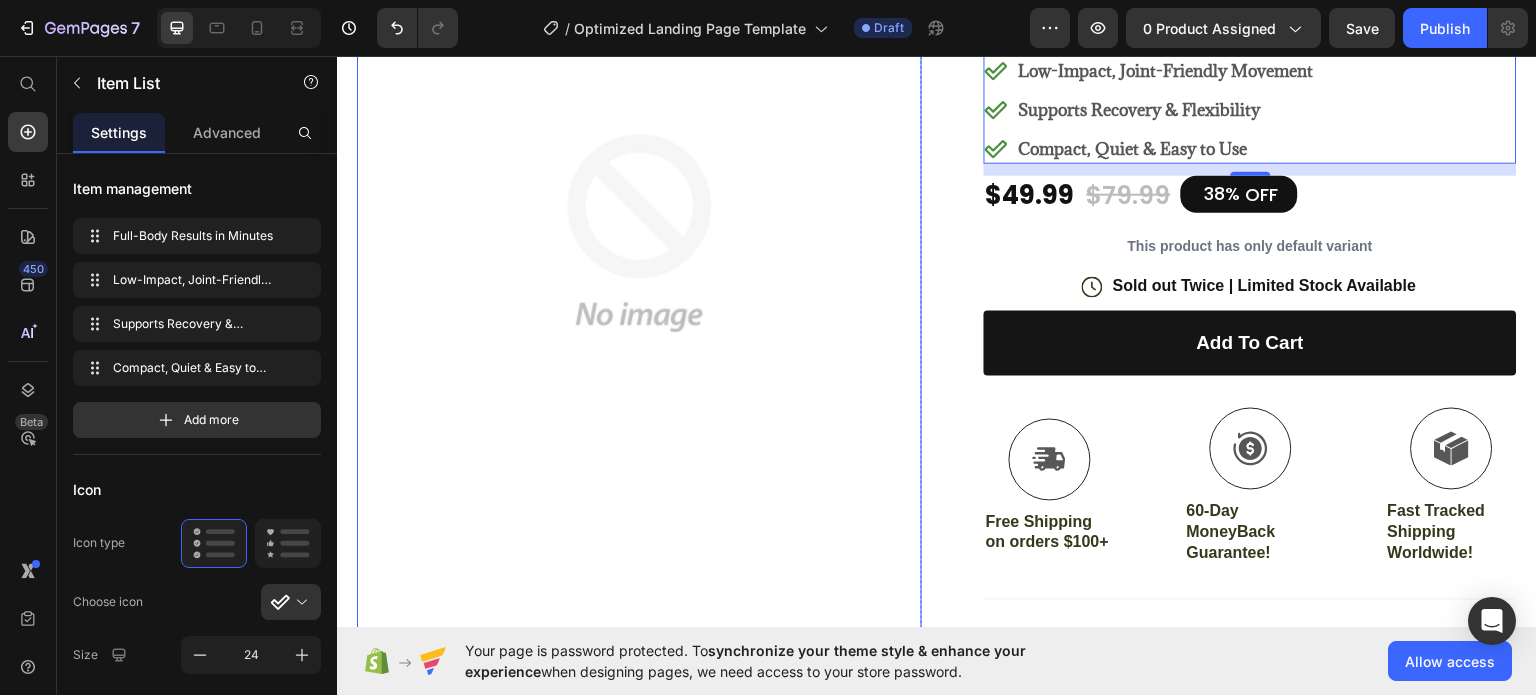 scroll, scrollTop: 300, scrollLeft: 0, axis: vertical 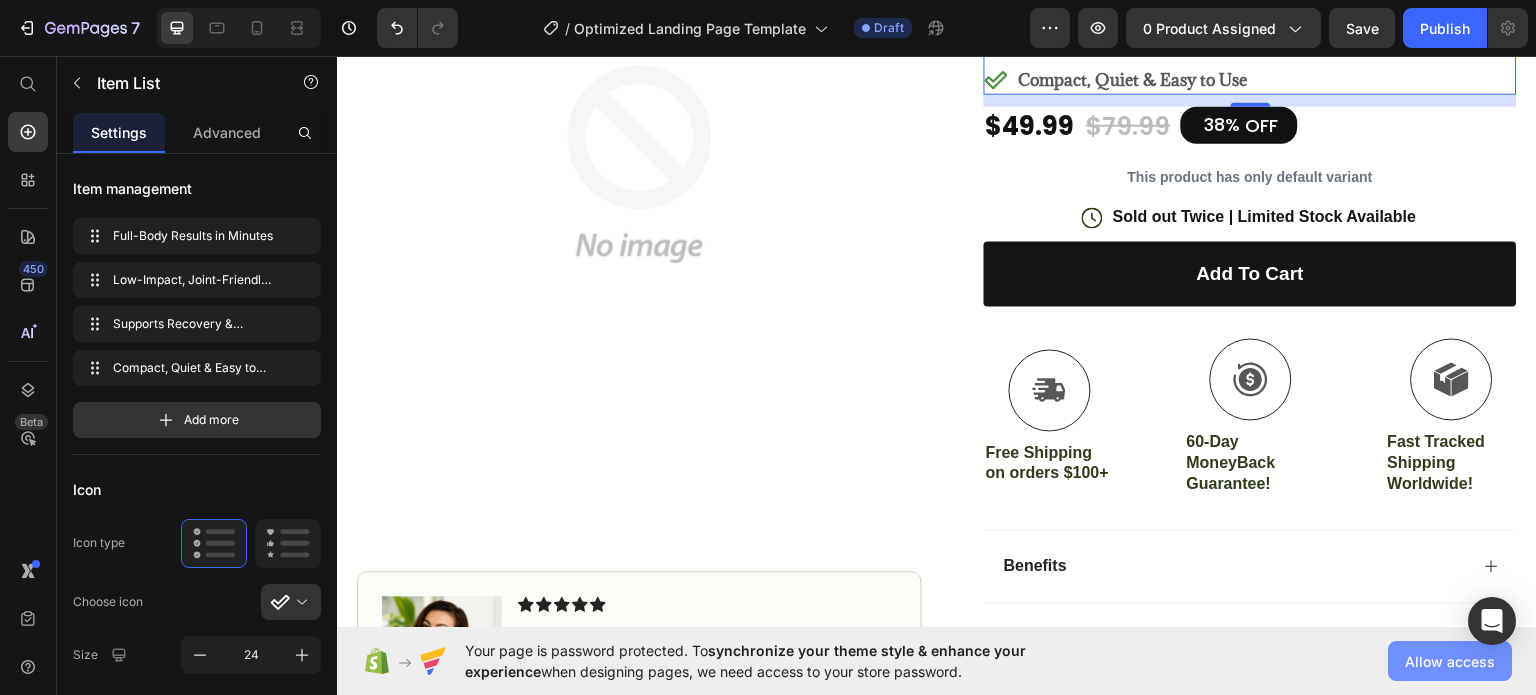 click on "Allow access" 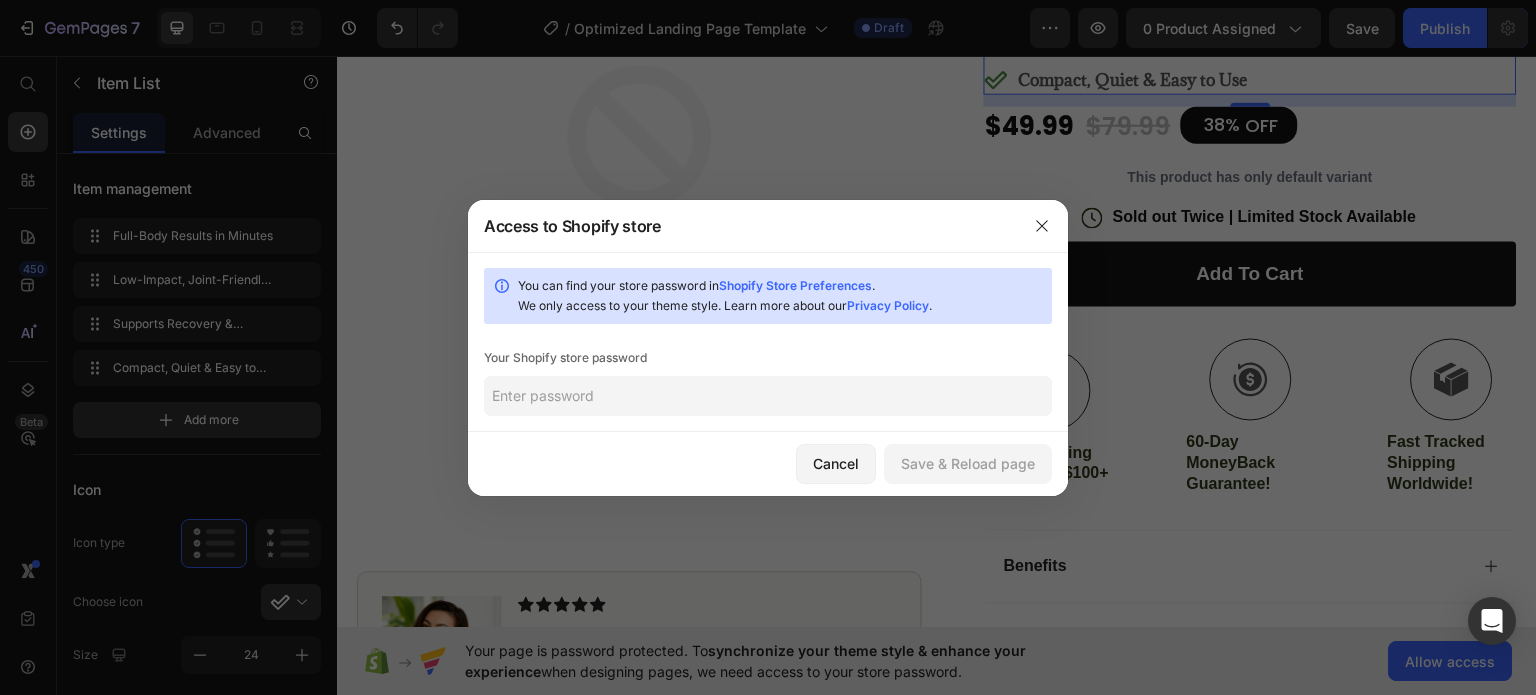 click 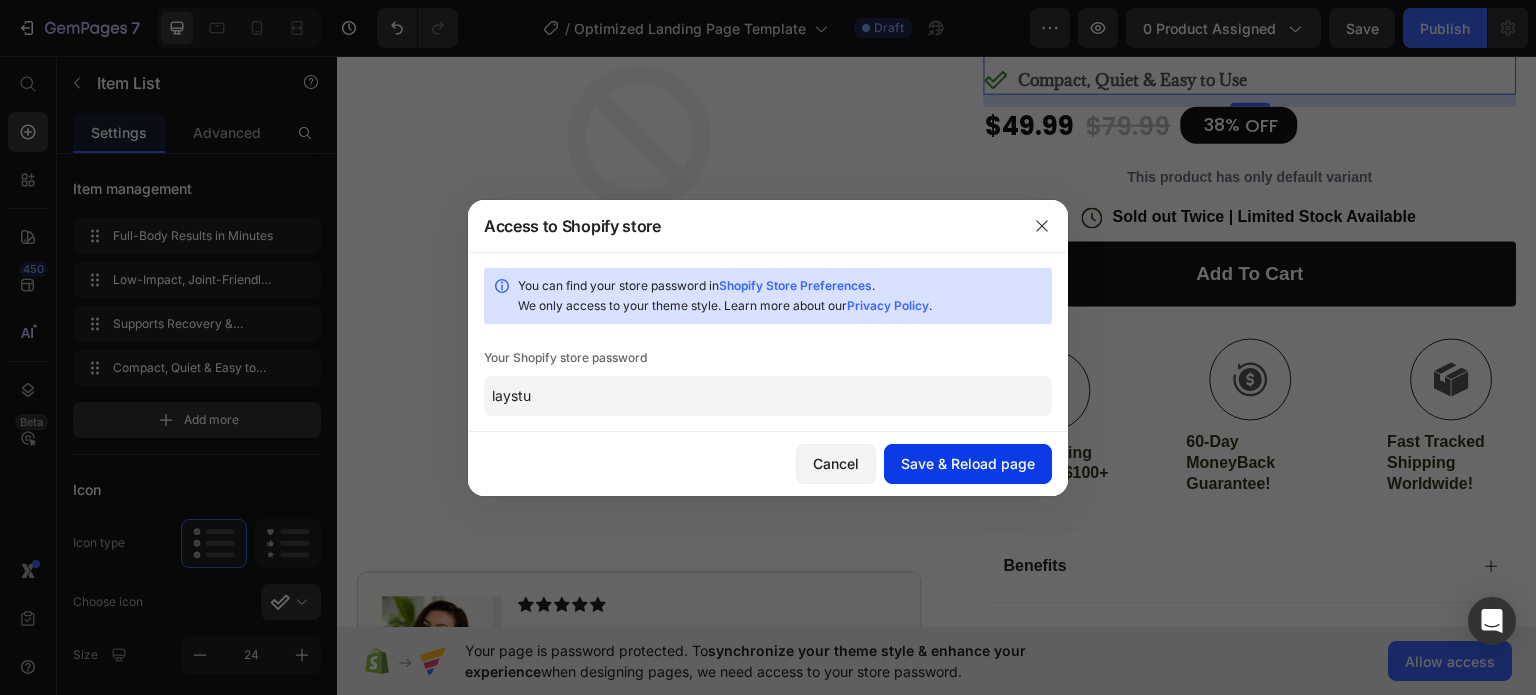 type on "laystu" 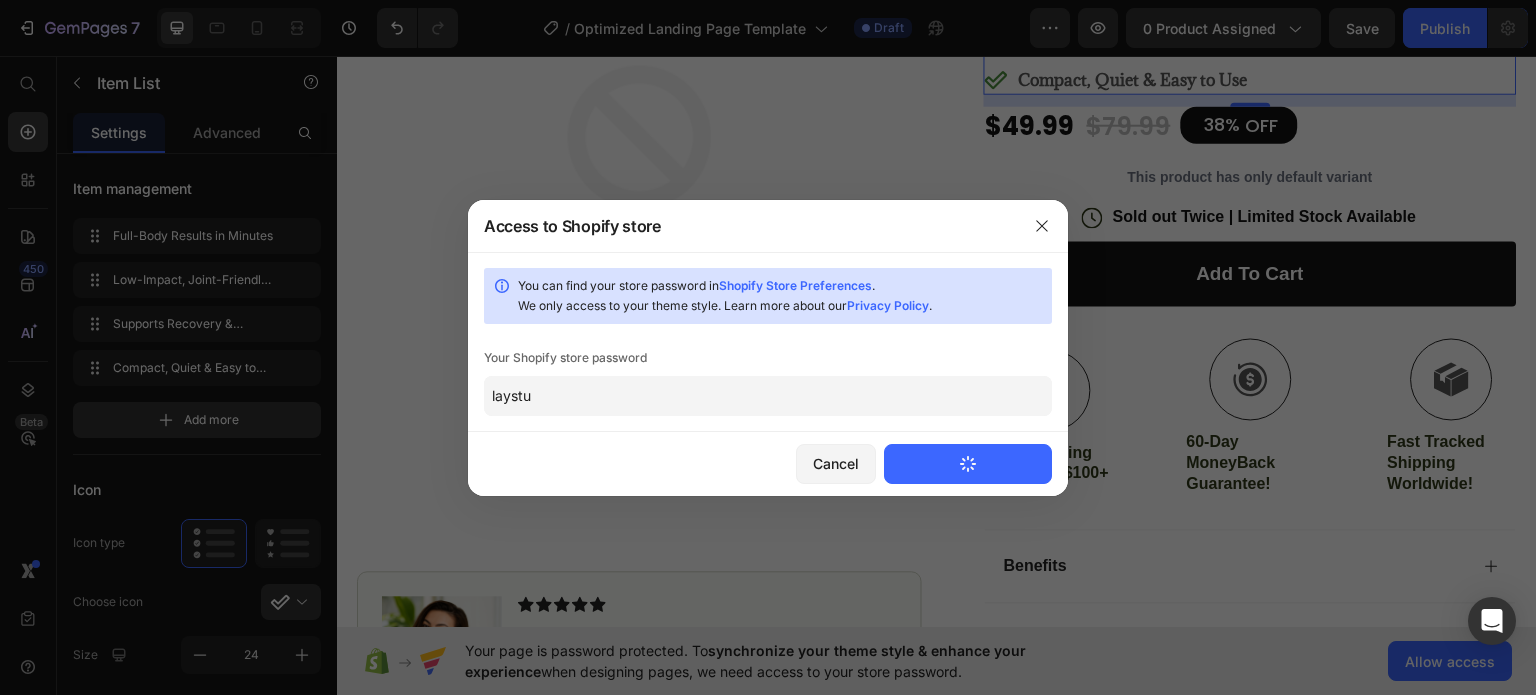 type 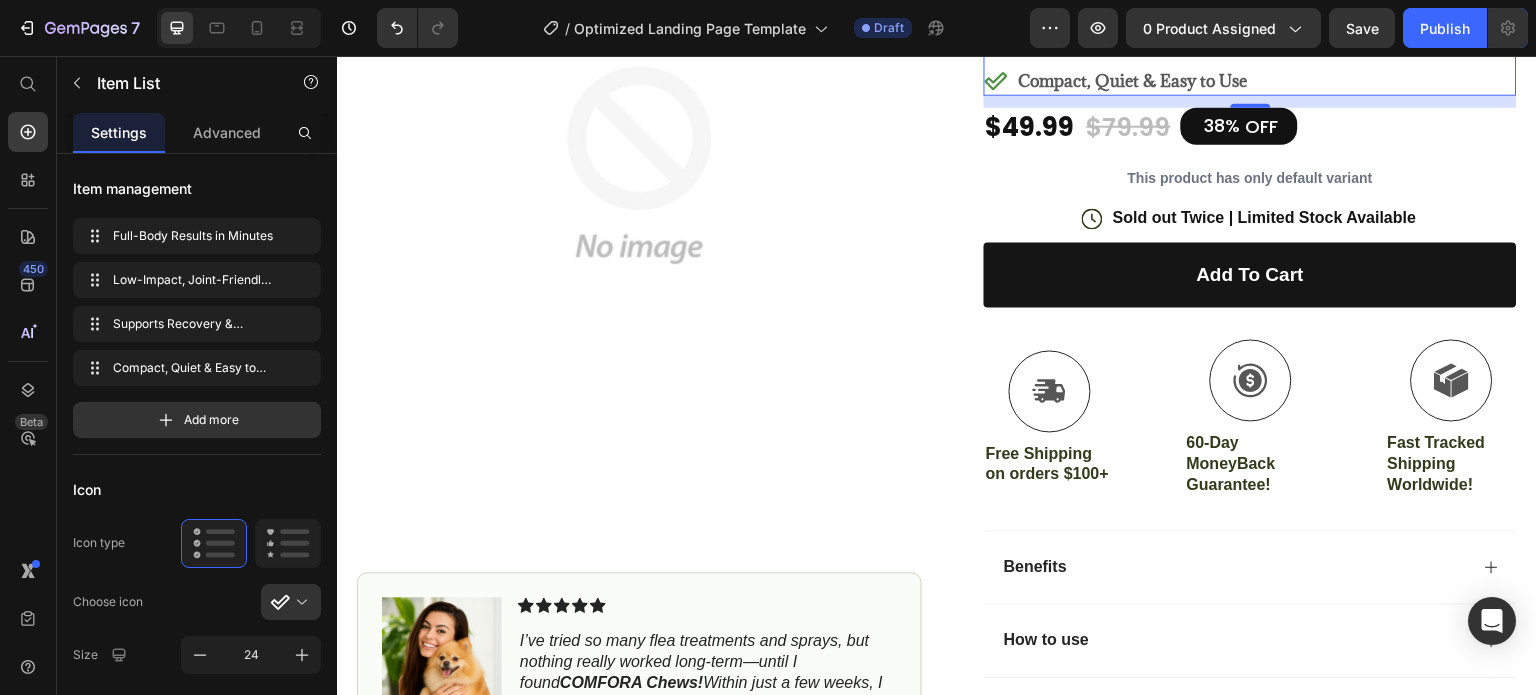 scroll, scrollTop: 0, scrollLeft: 0, axis: both 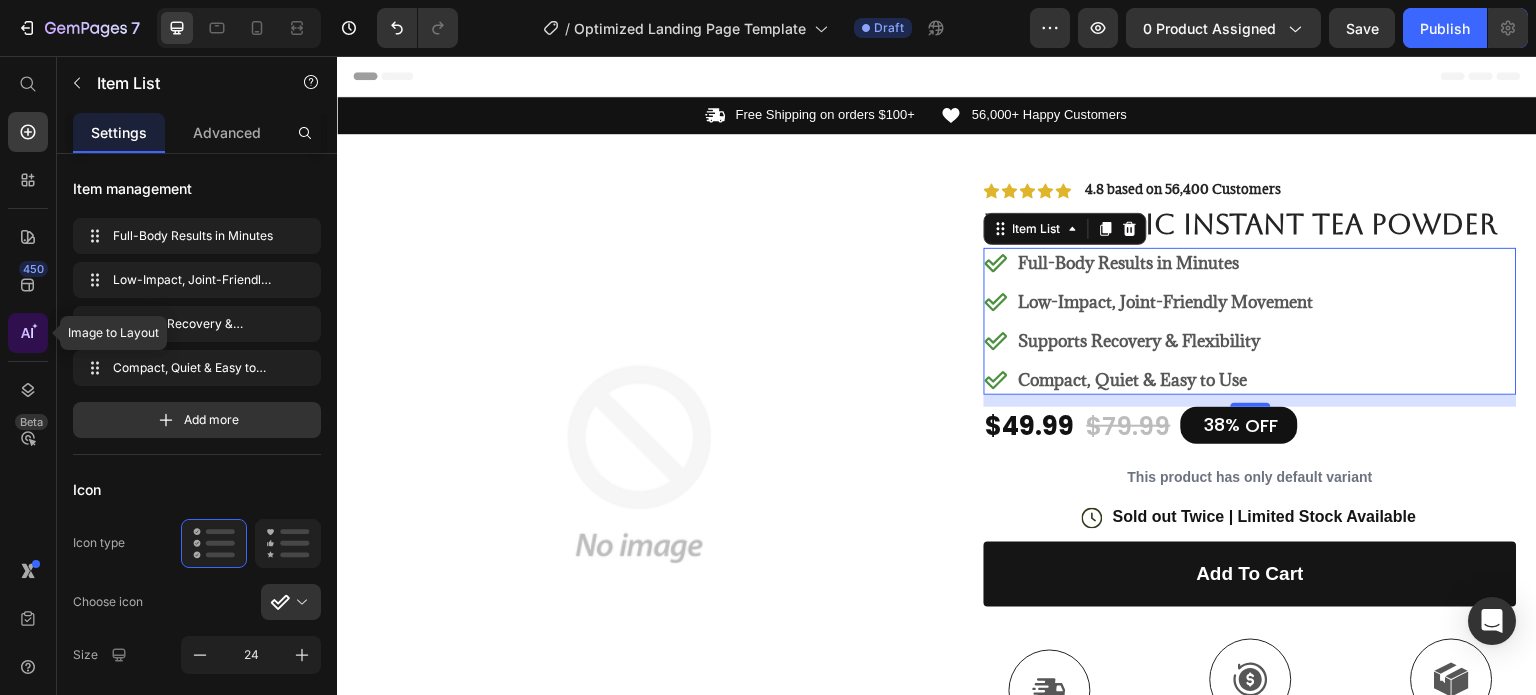 click 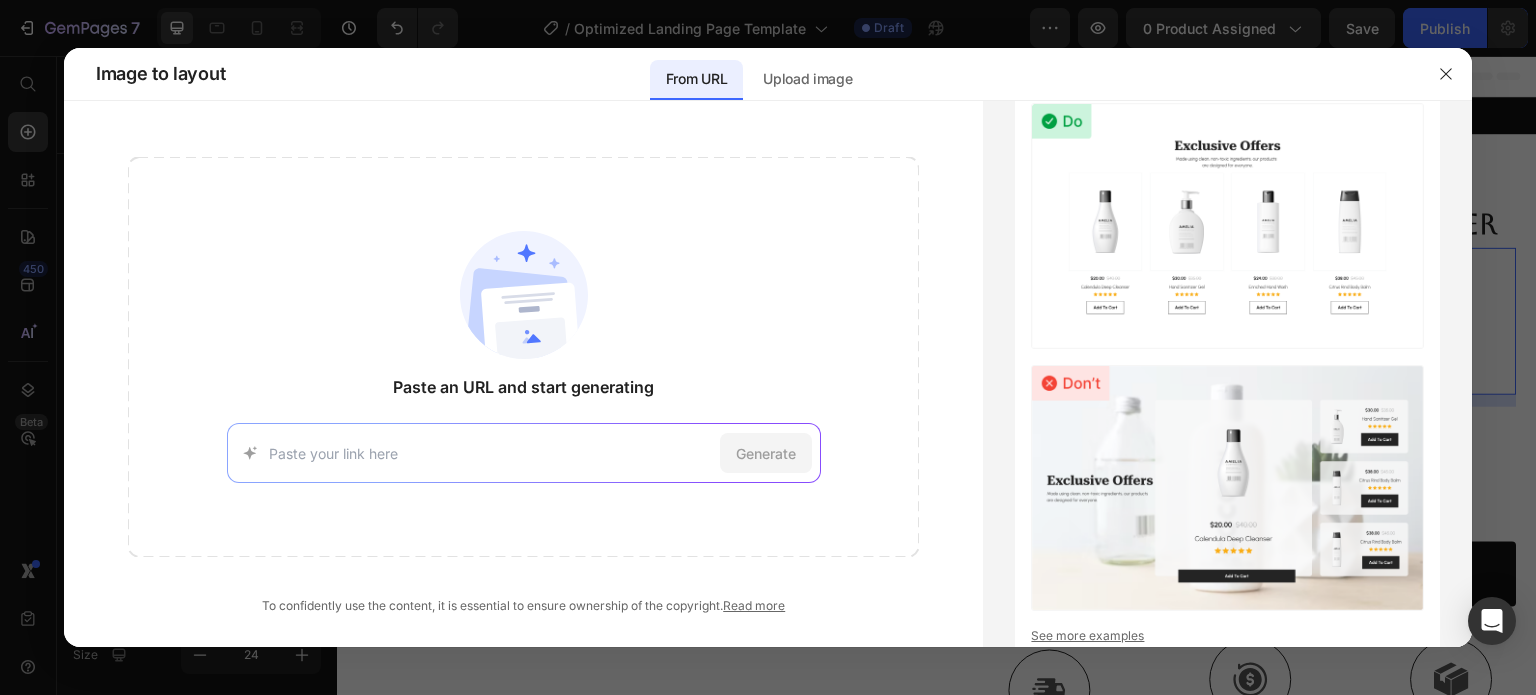 click at bounding box center (768, 347) 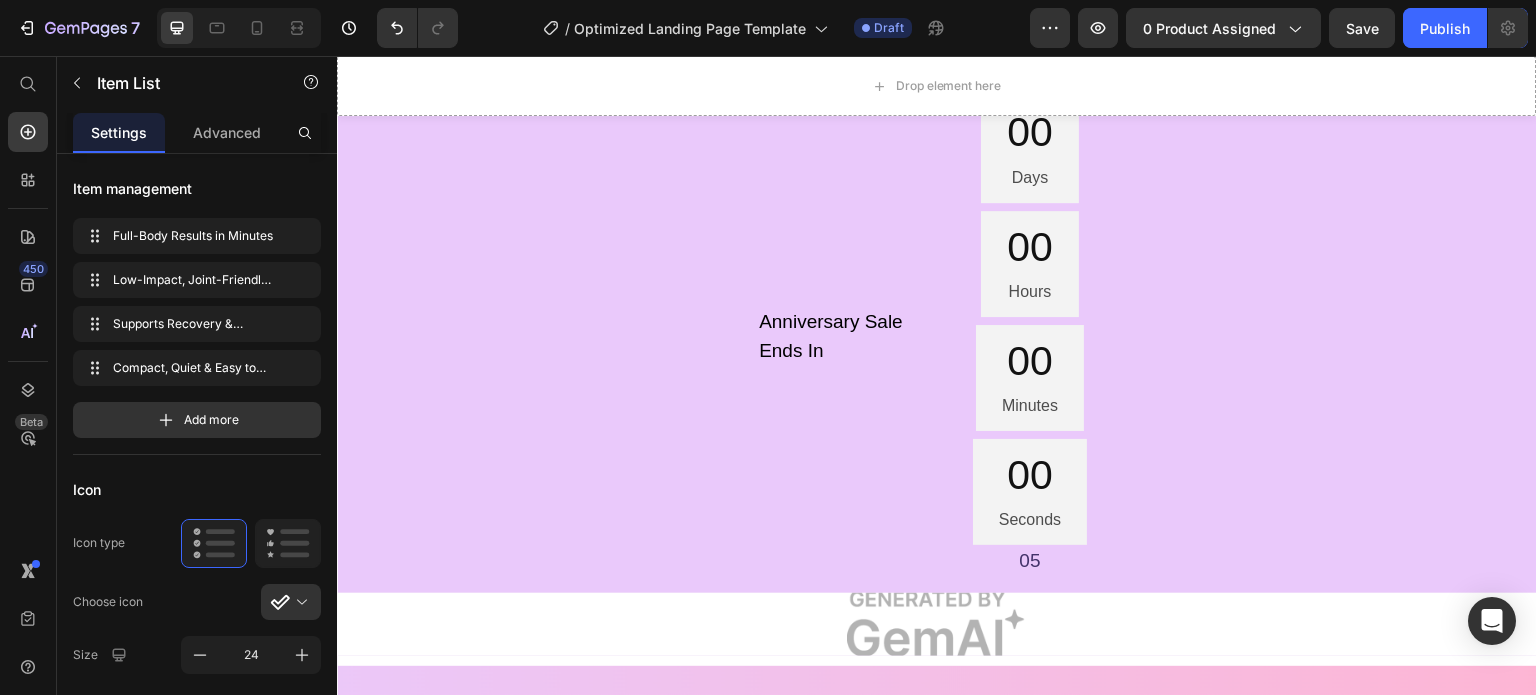 scroll, scrollTop: 6267, scrollLeft: 0, axis: vertical 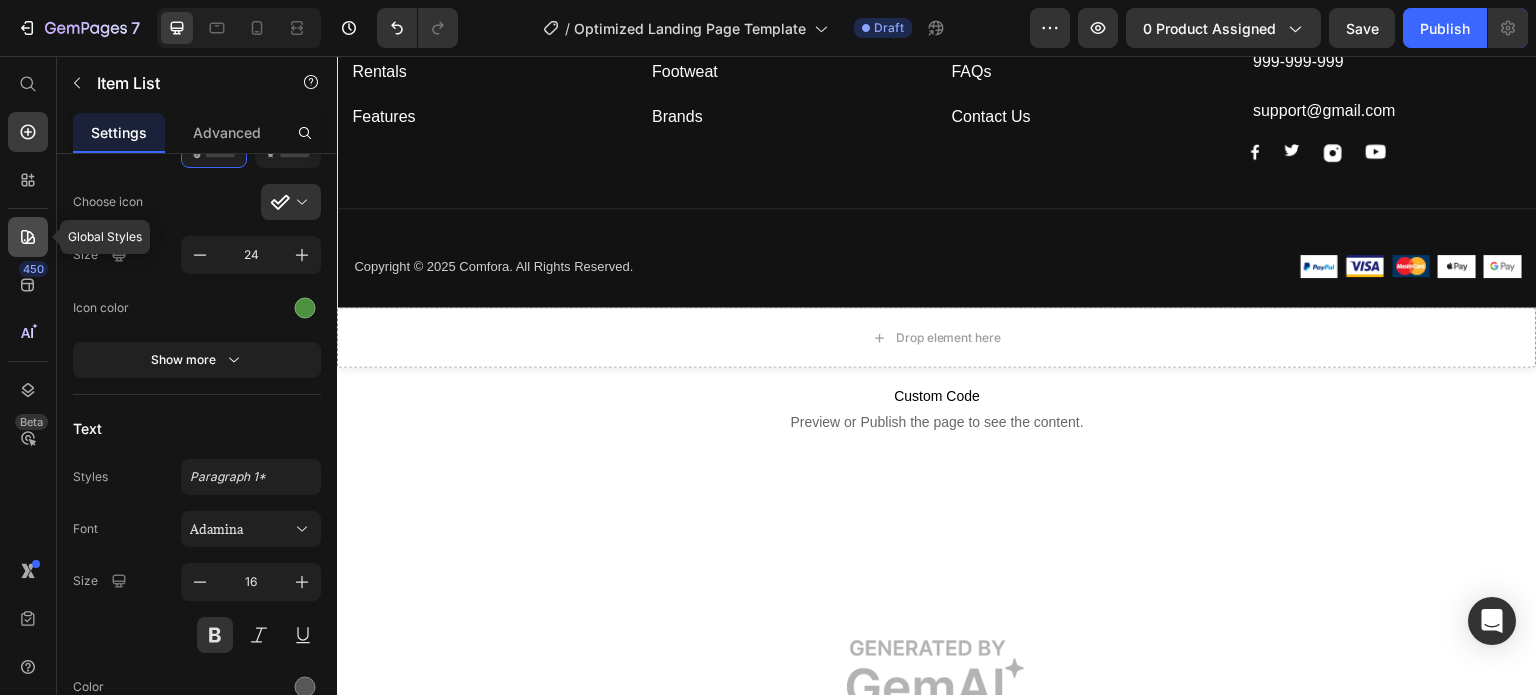 click 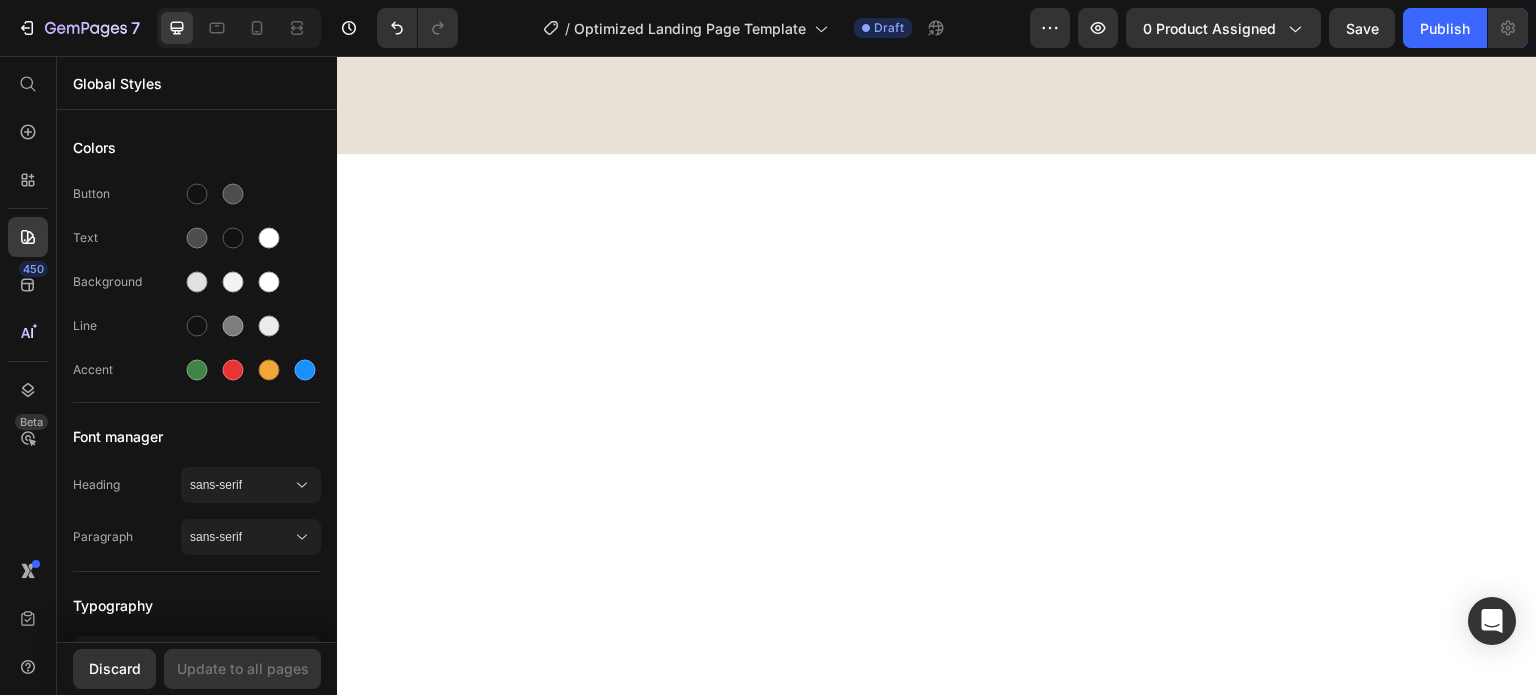 scroll, scrollTop: 1086, scrollLeft: 0, axis: vertical 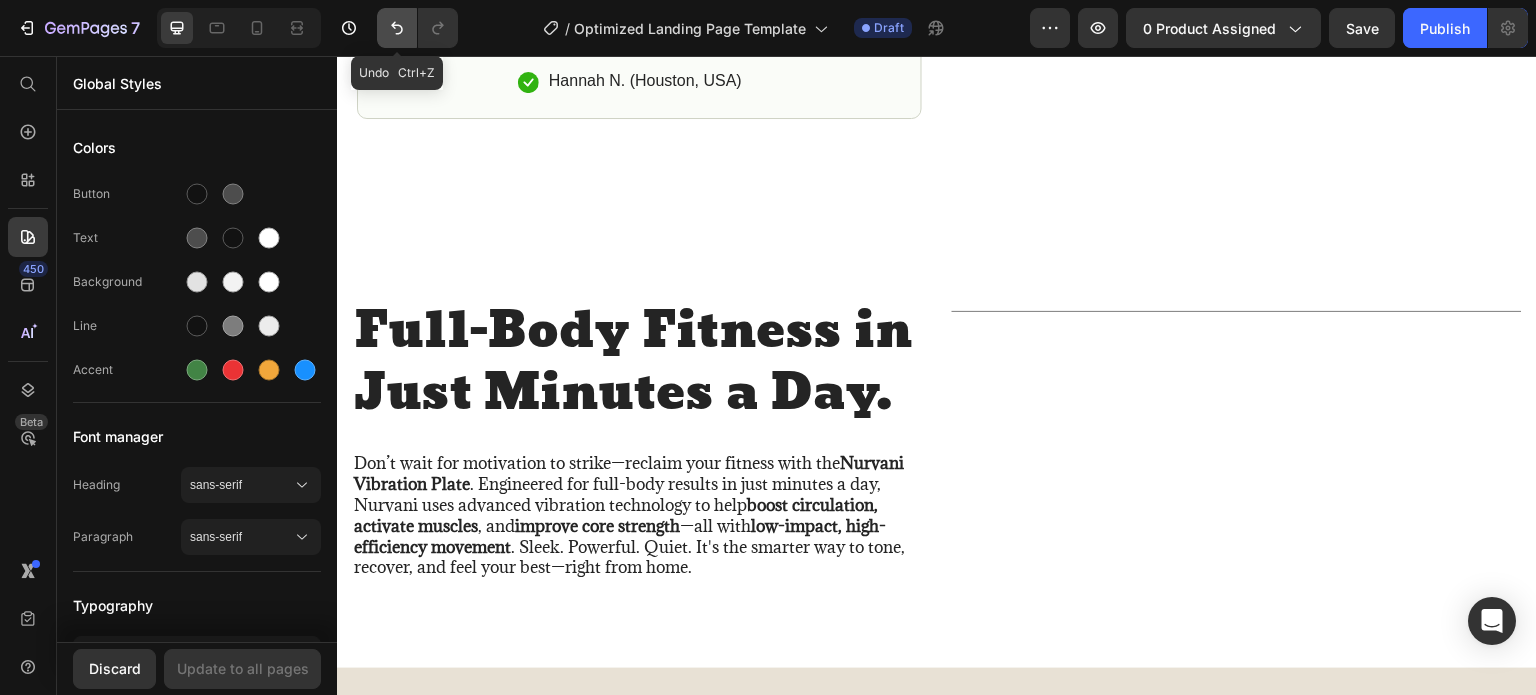 click 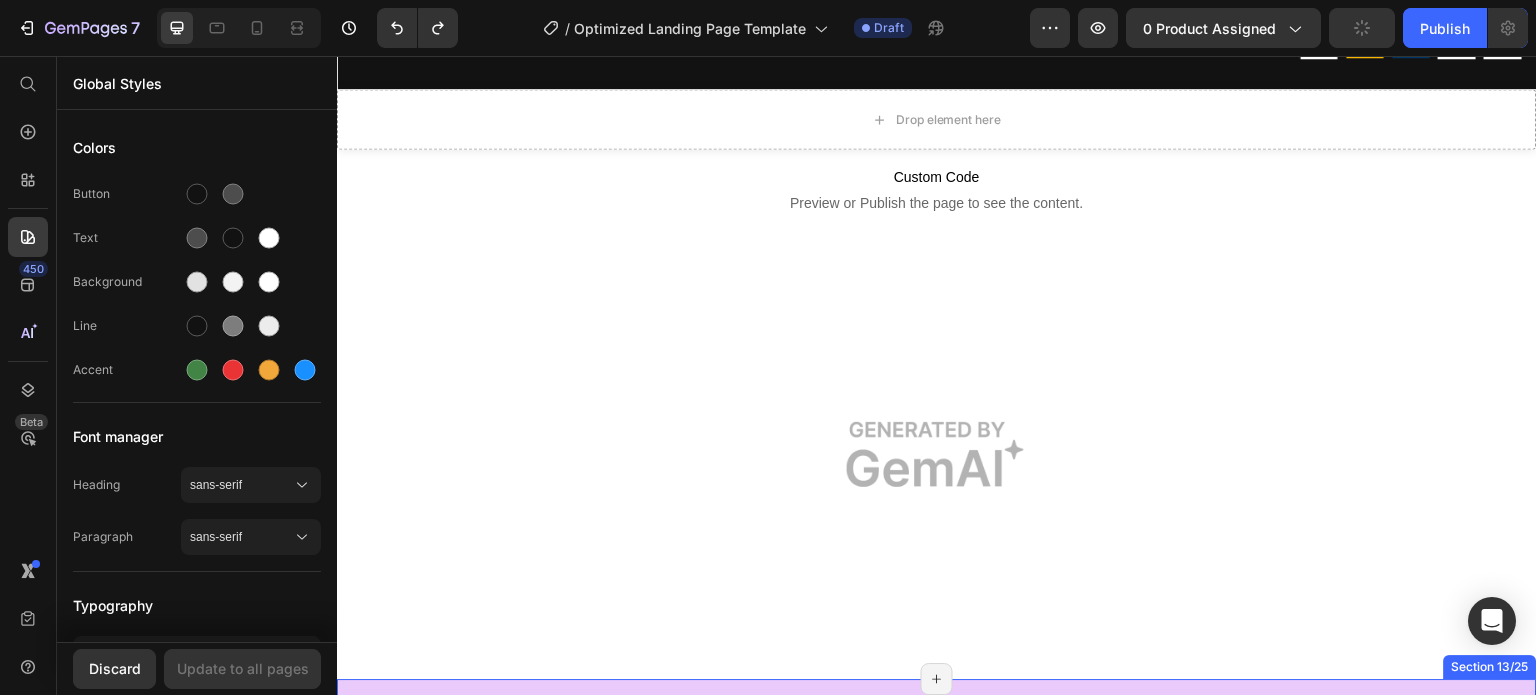 scroll, scrollTop: 6886, scrollLeft: 0, axis: vertical 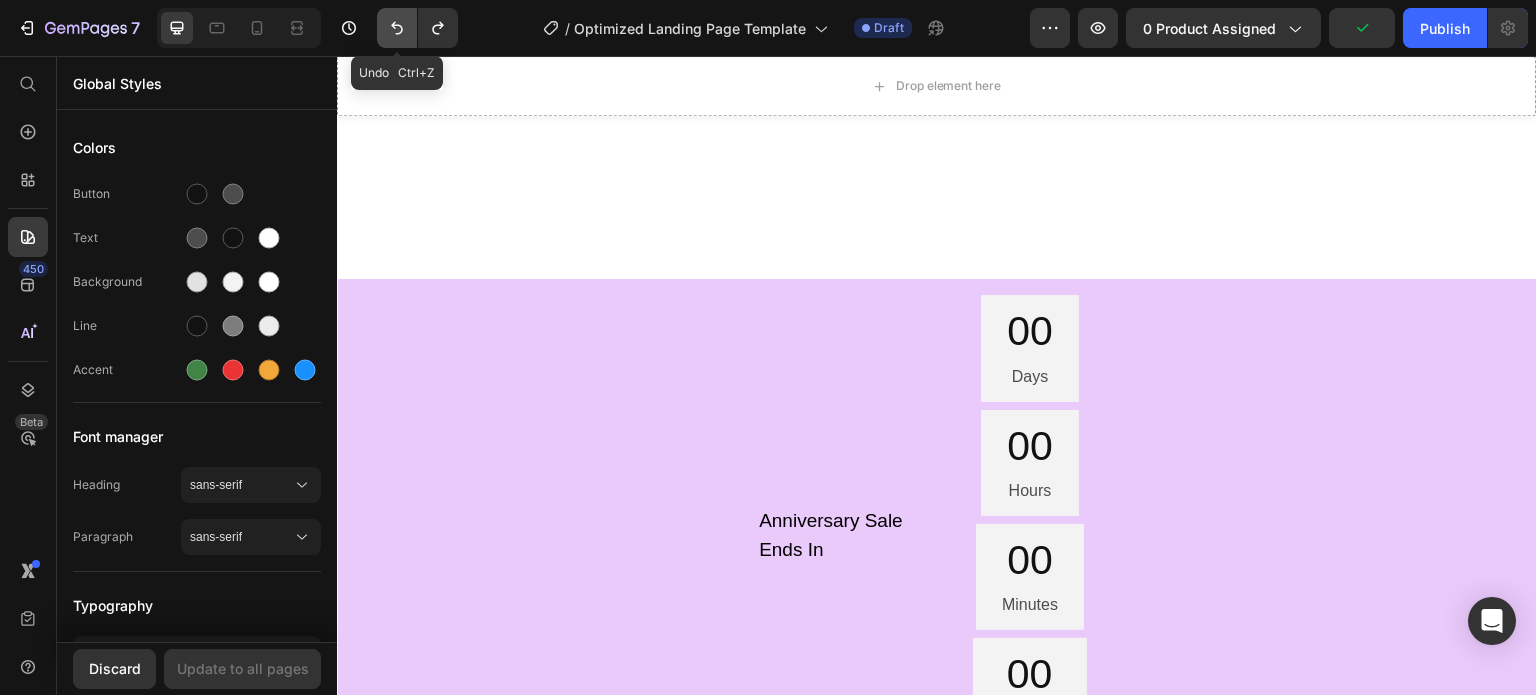 click 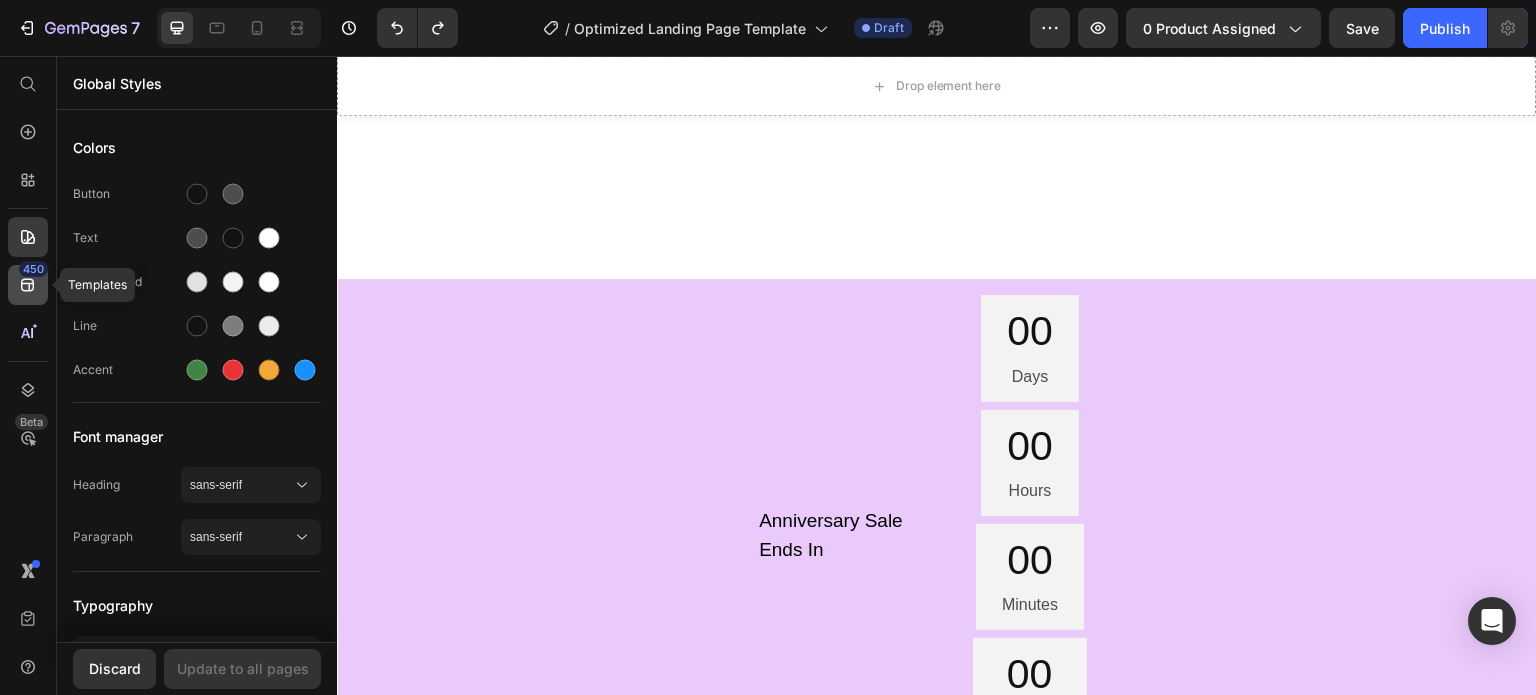 click 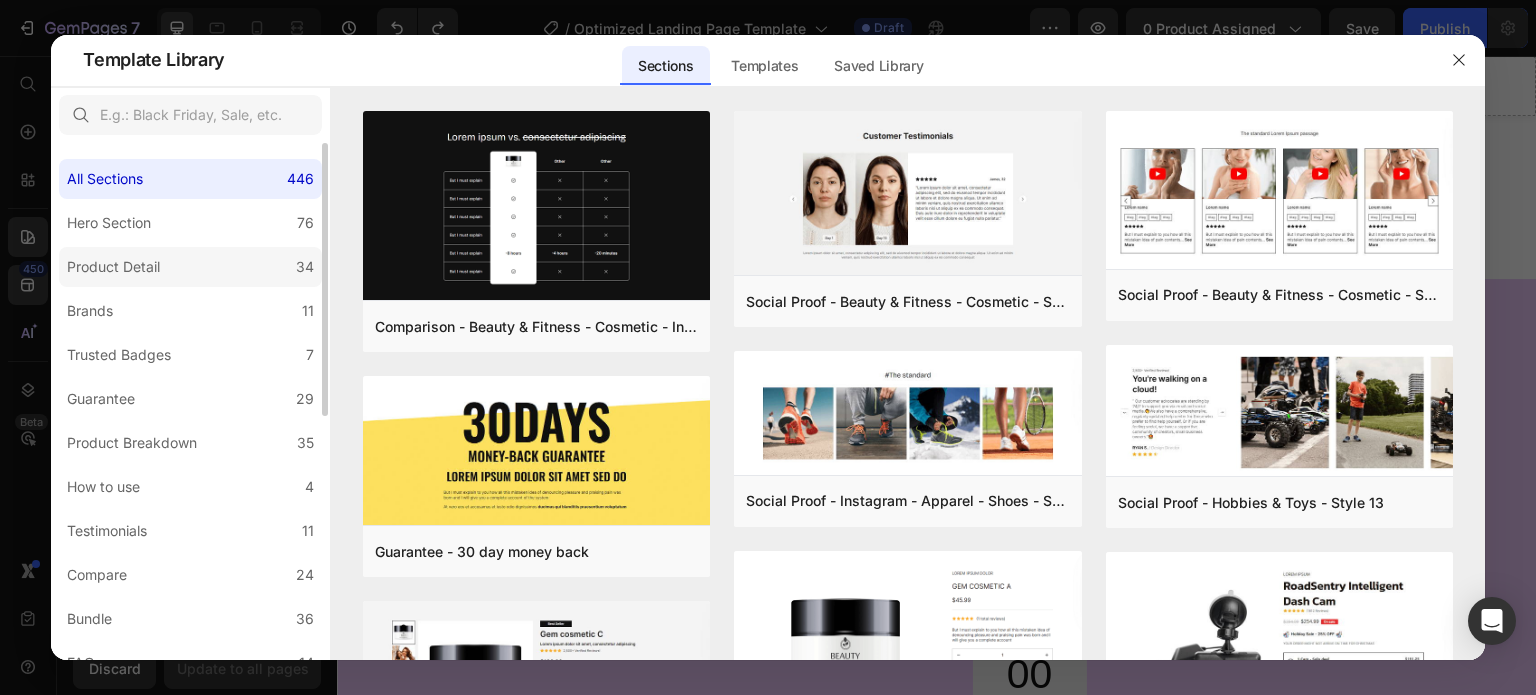 click on "Product Detail 34" 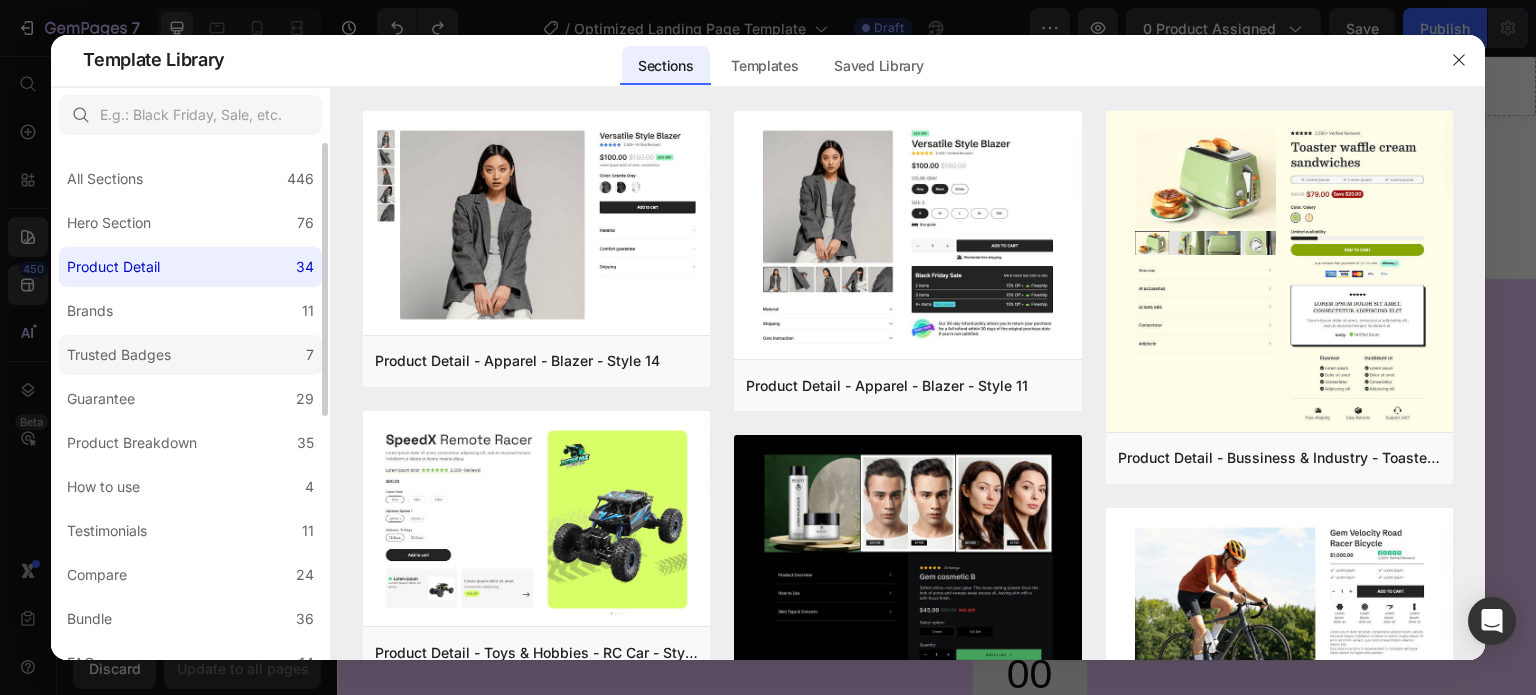 click on "Trusted Badges 7" 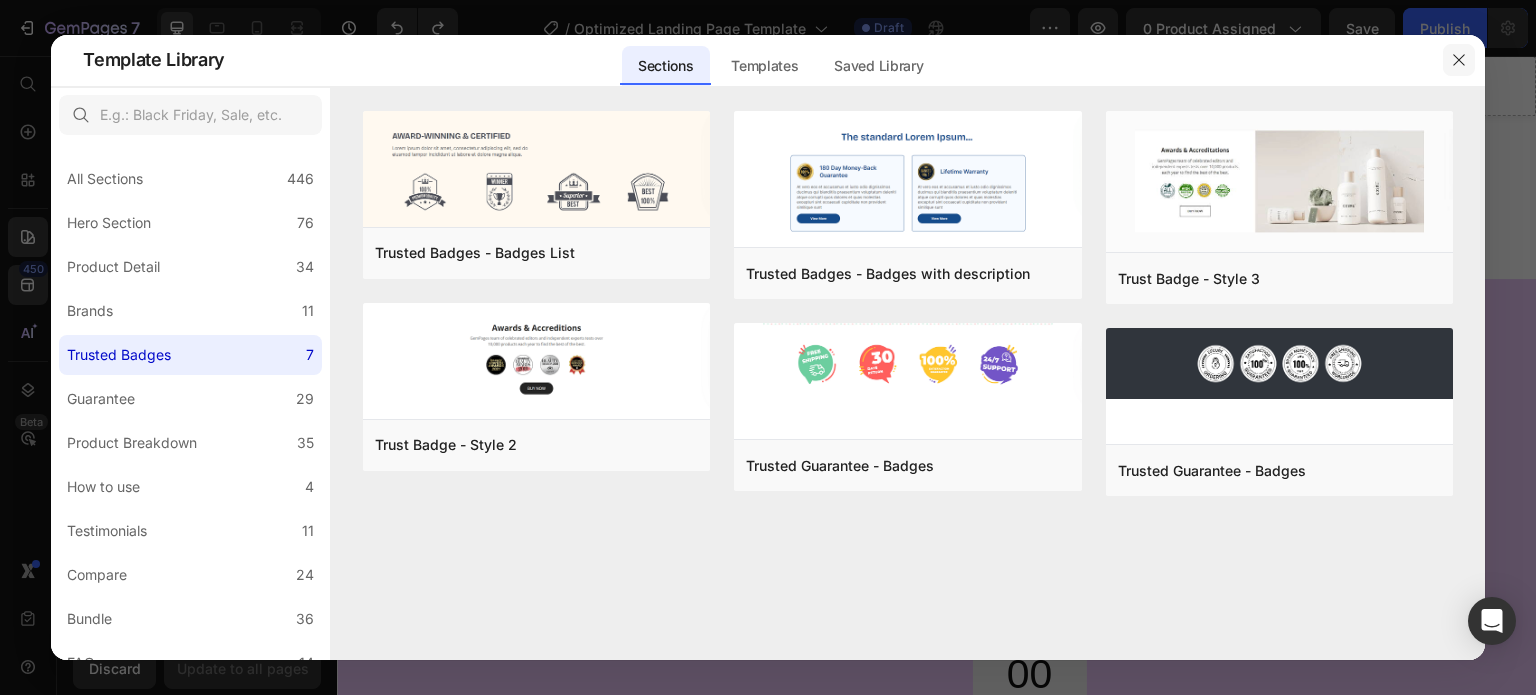 click 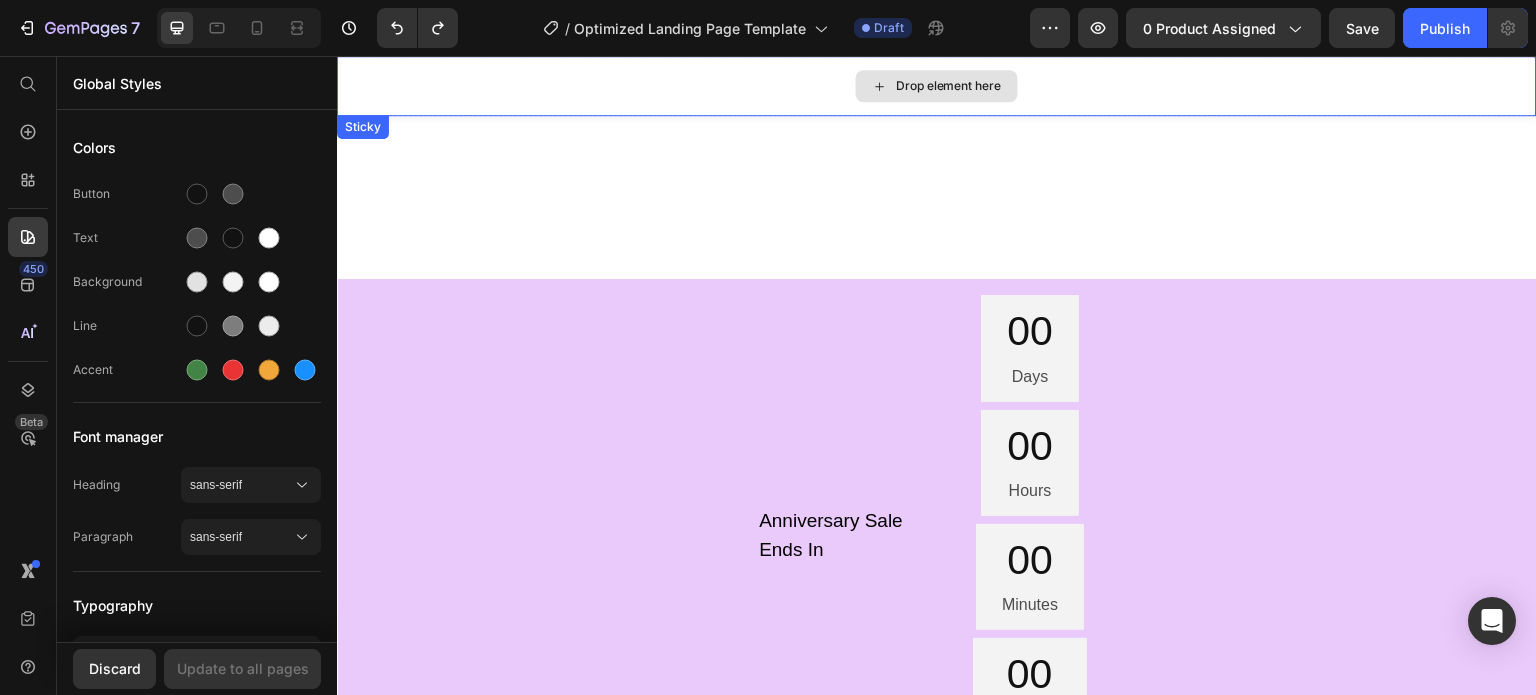 scroll, scrollTop: 6686, scrollLeft: 0, axis: vertical 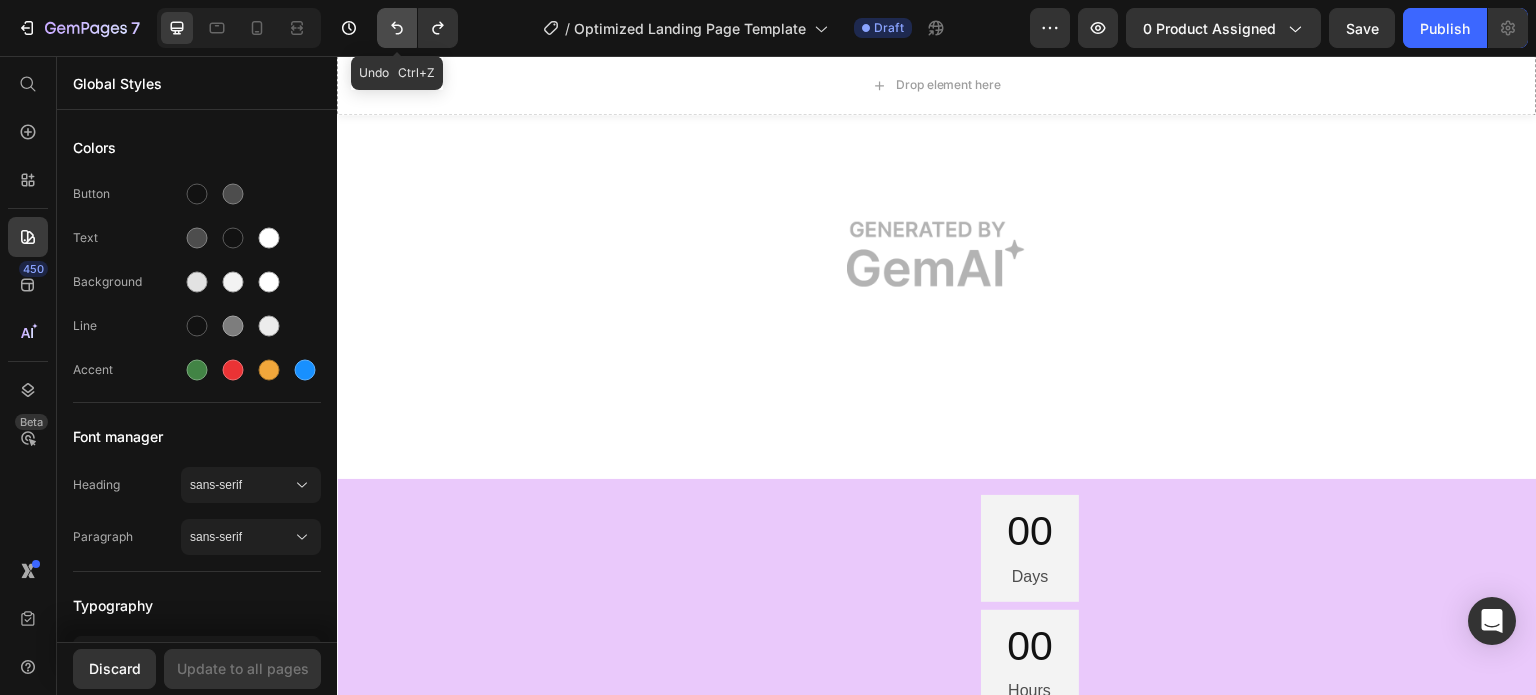 click 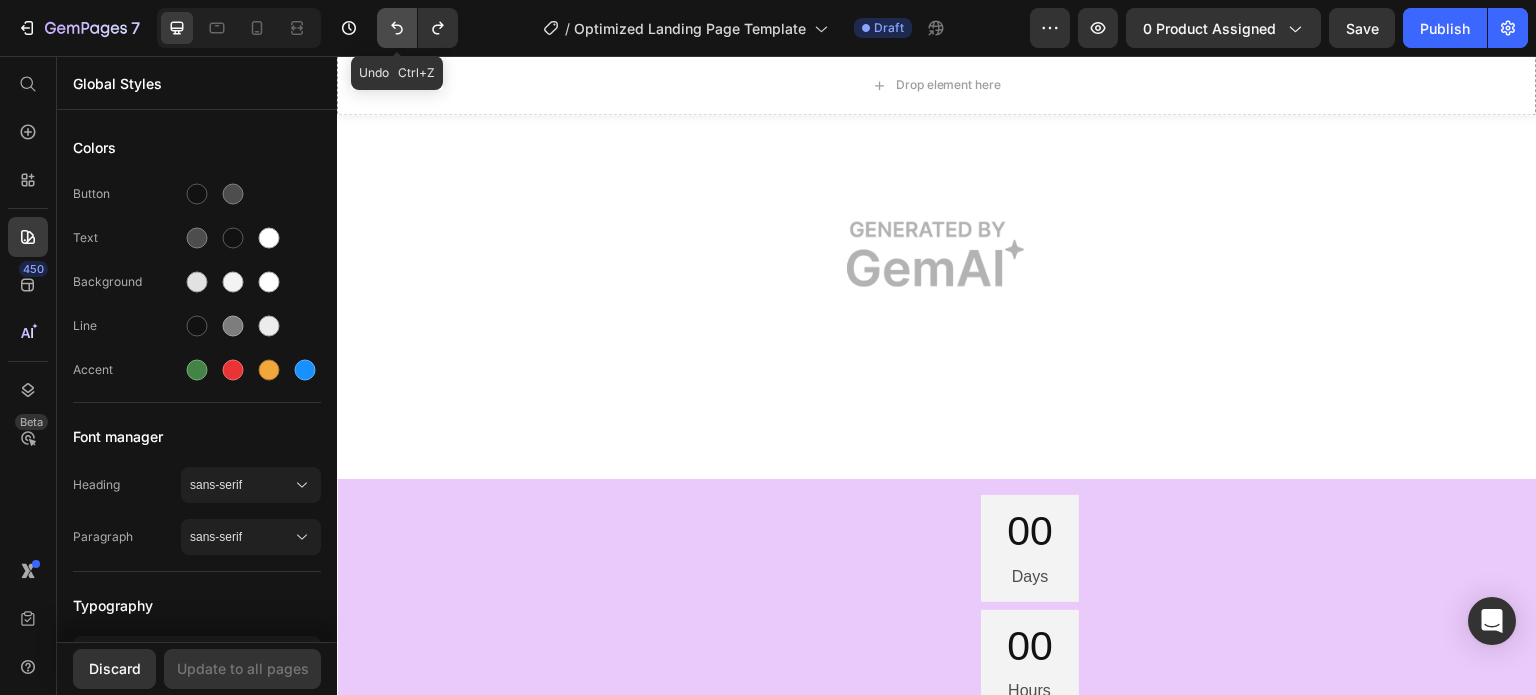 click 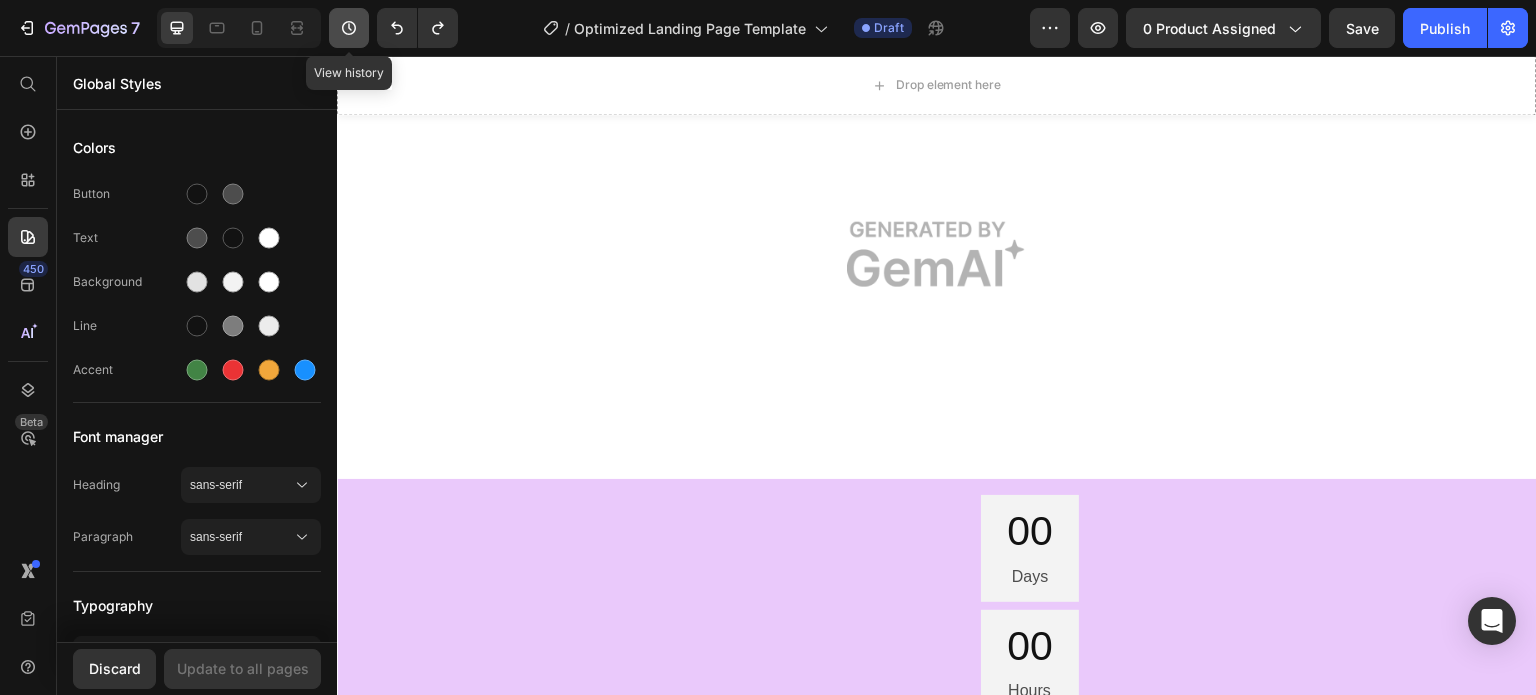 click 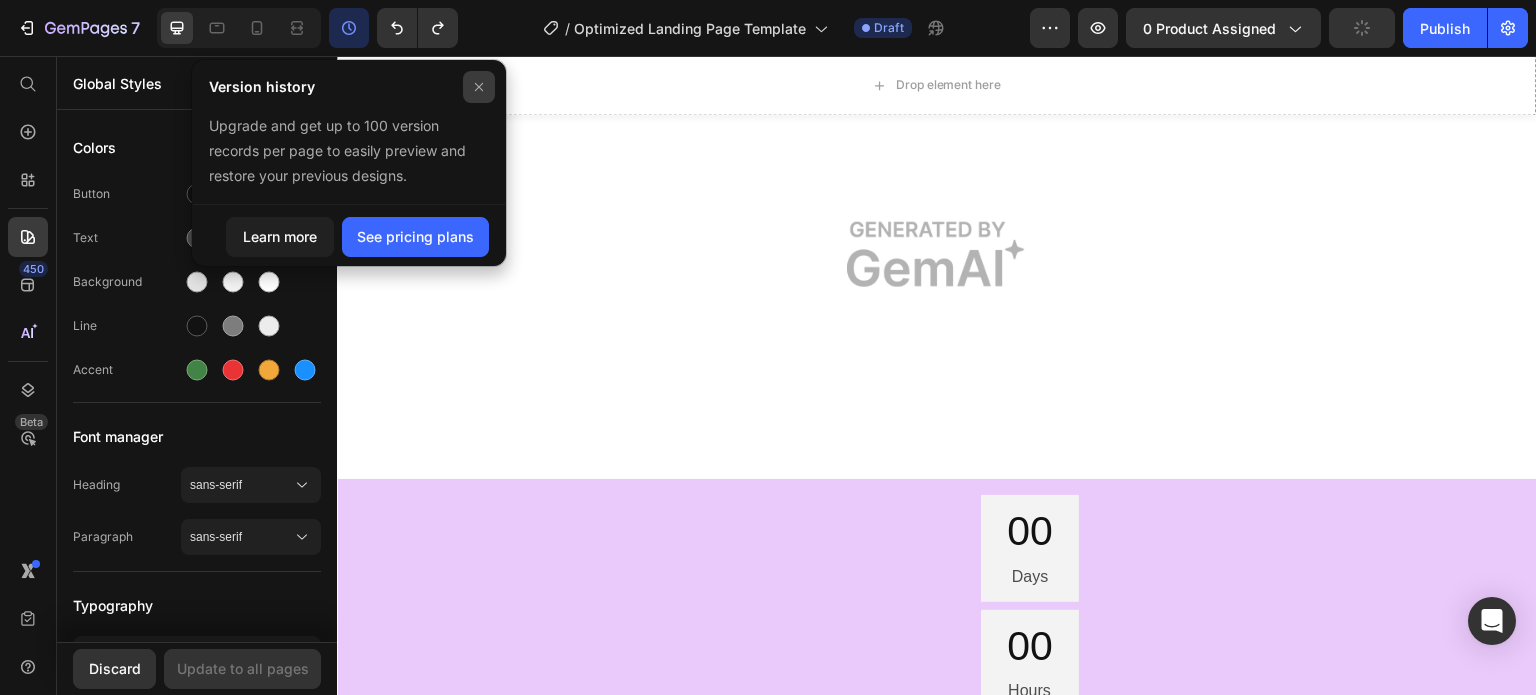 click at bounding box center [479, 87] 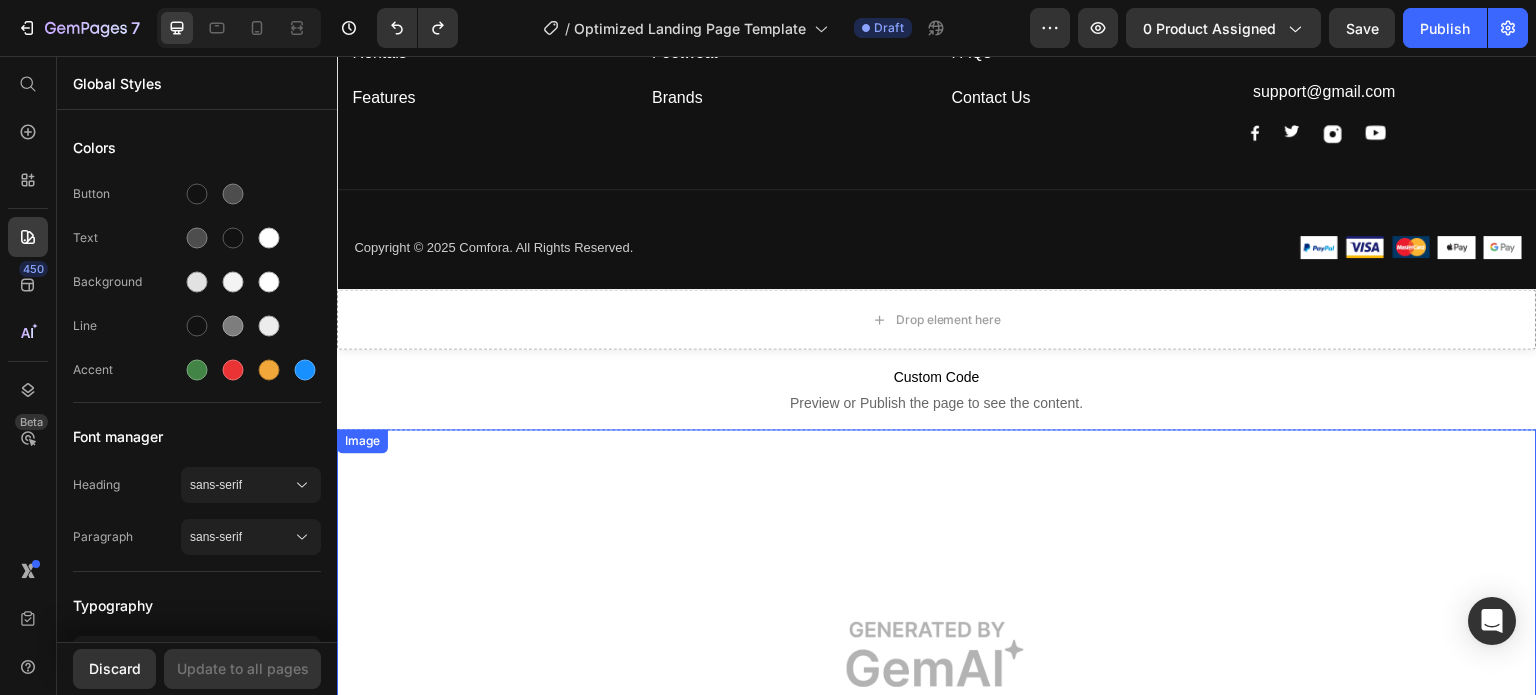 scroll, scrollTop: 6586, scrollLeft: 0, axis: vertical 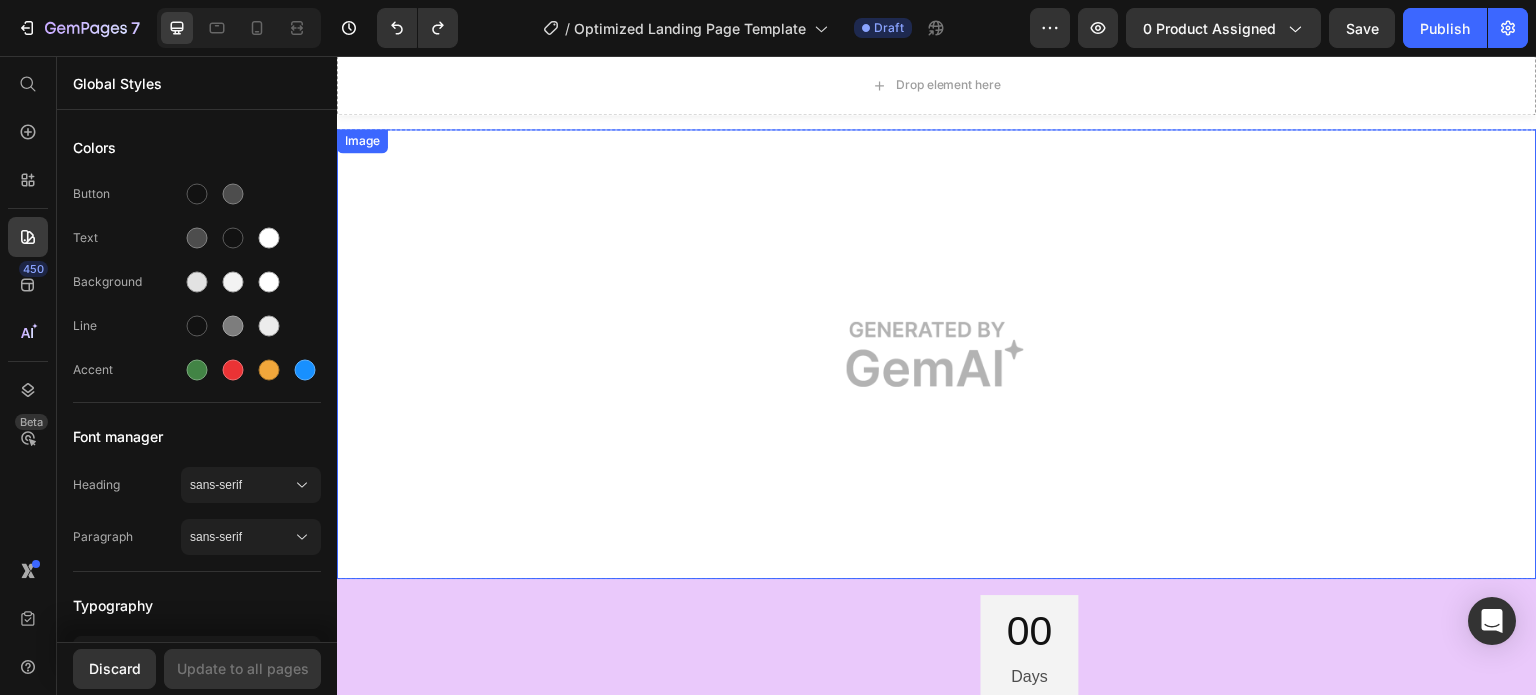 click at bounding box center [937, 354] 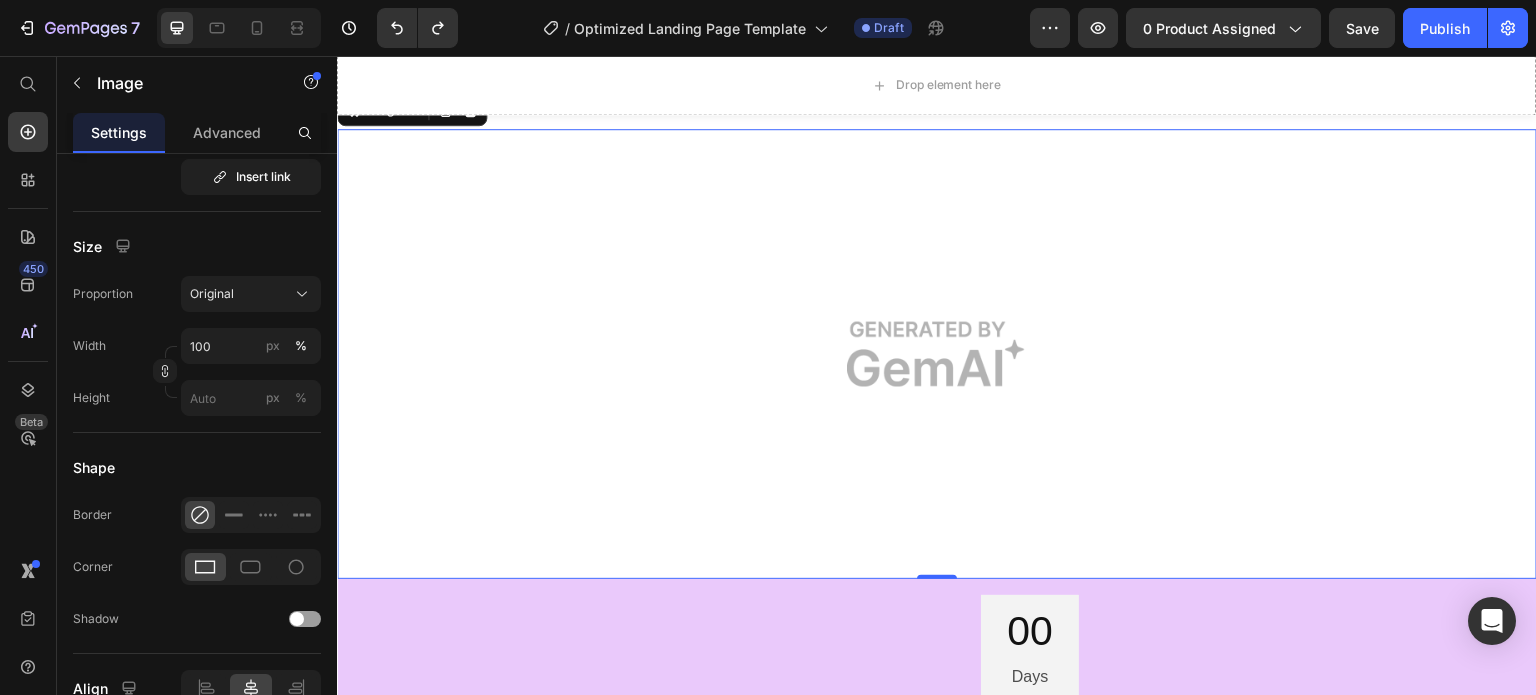 scroll, scrollTop: 871, scrollLeft: 0, axis: vertical 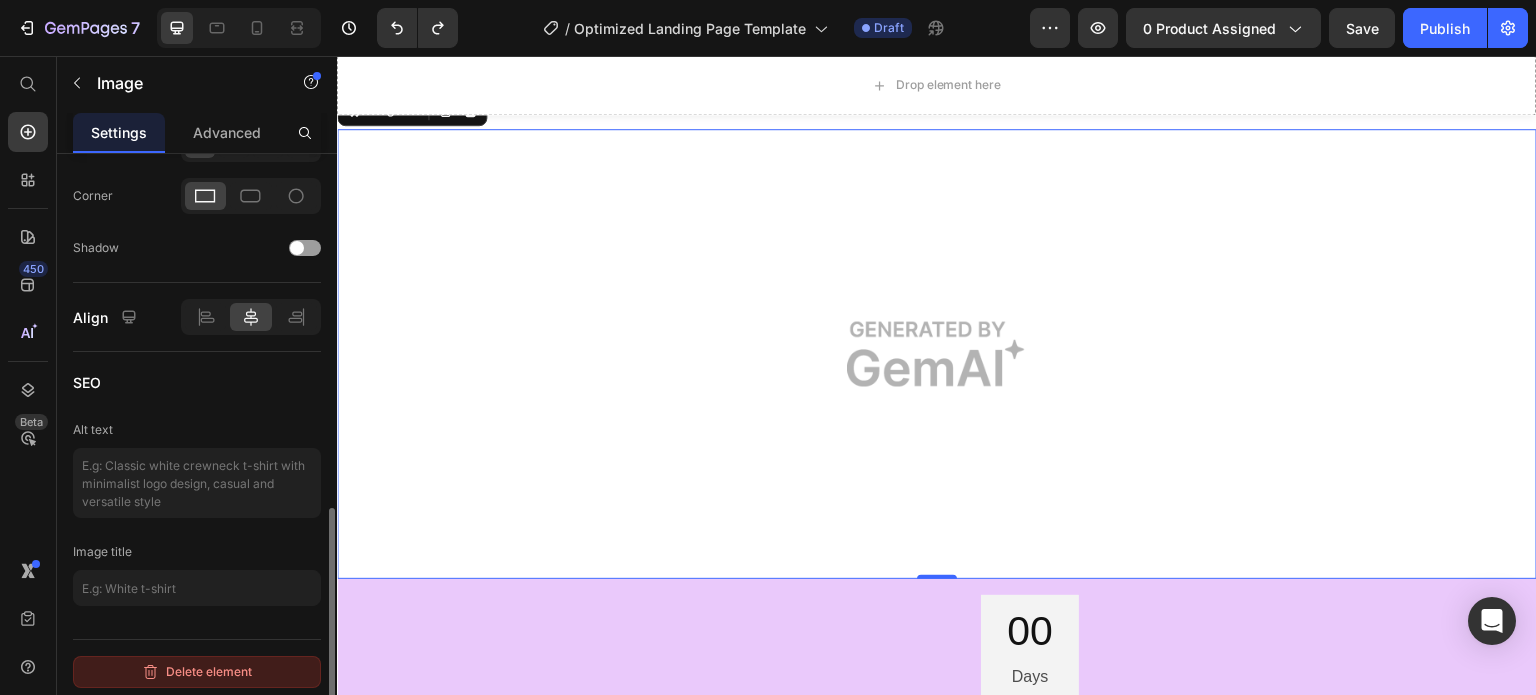 click on "Delete element" at bounding box center (197, 672) 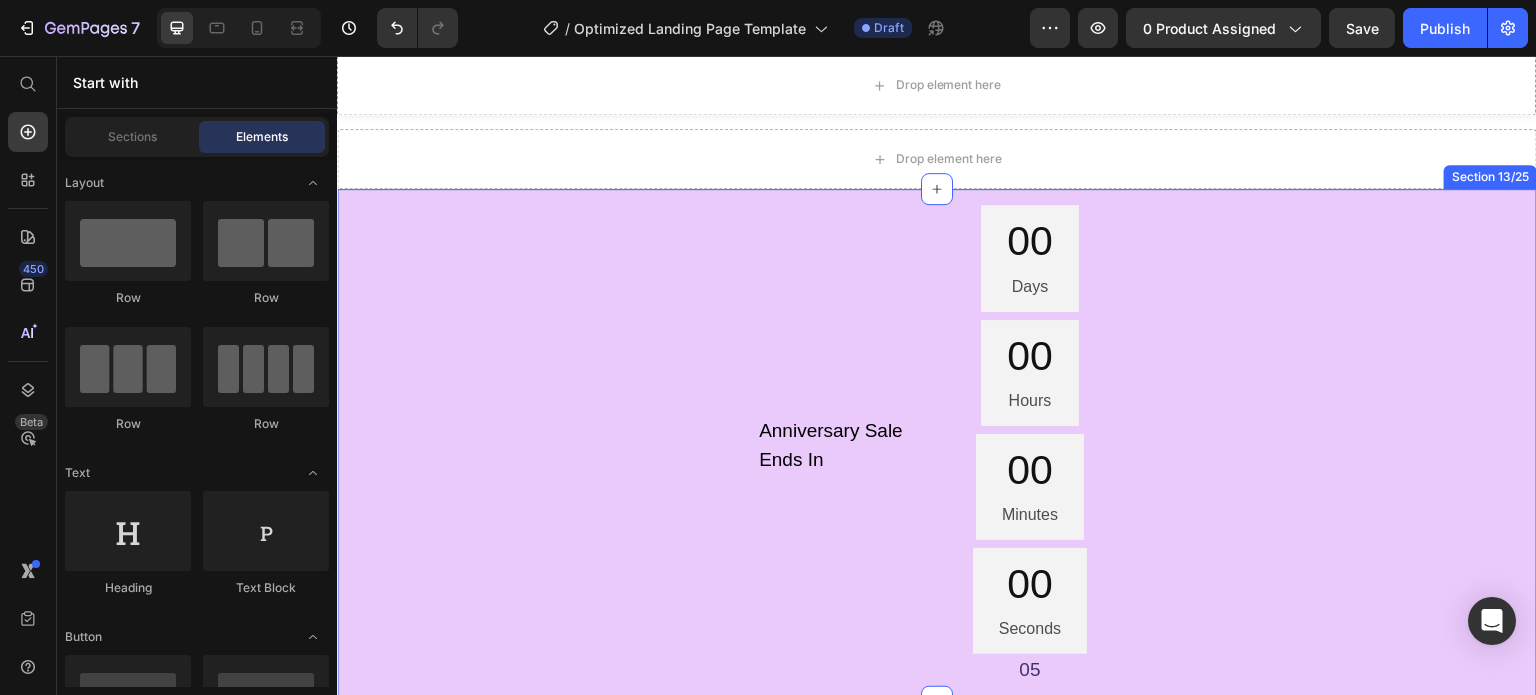 click on "Anniversary Sale Ends In Text Block 00 Days 00 Hours 00 Minutes 00 Seconds Countdown Timer 05 Text Block Row" at bounding box center (937, 445) 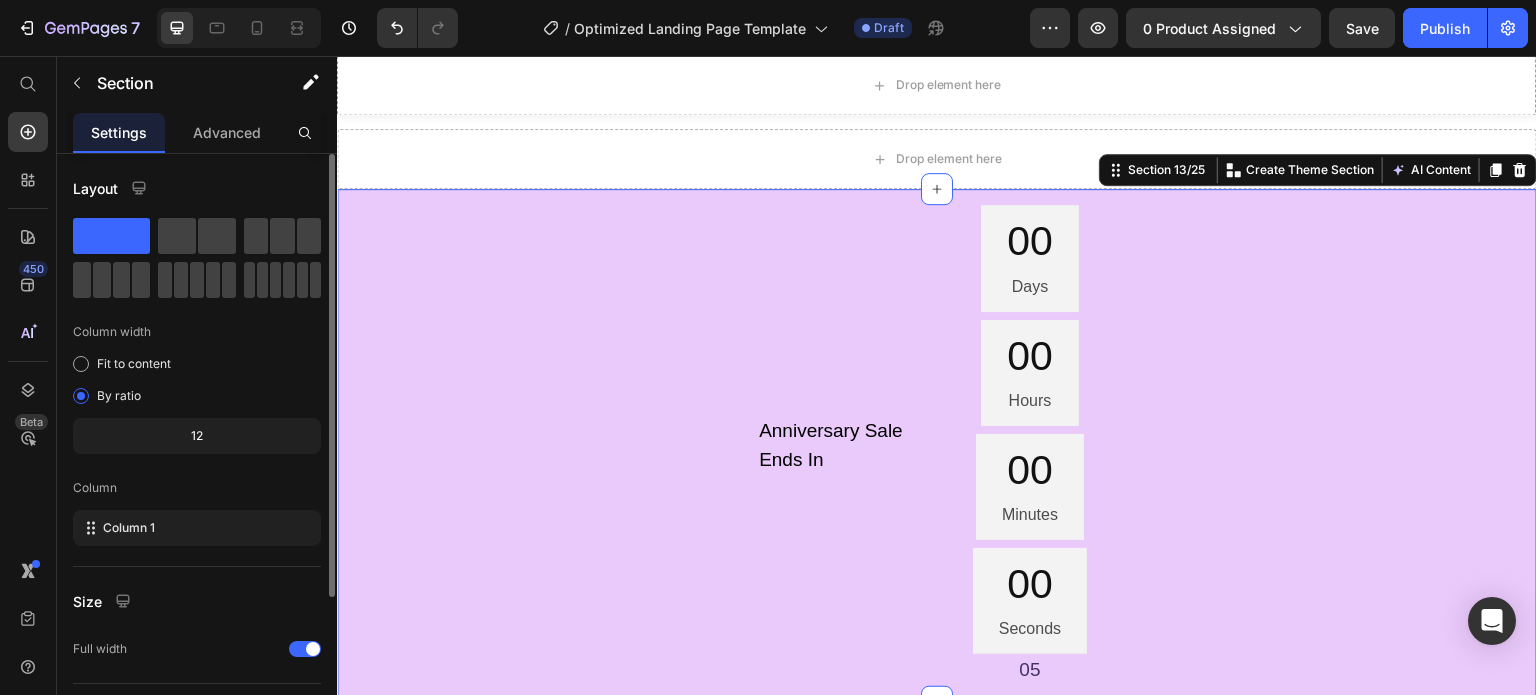 scroll, scrollTop: 208, scrollLeft: 0, axis: vertical 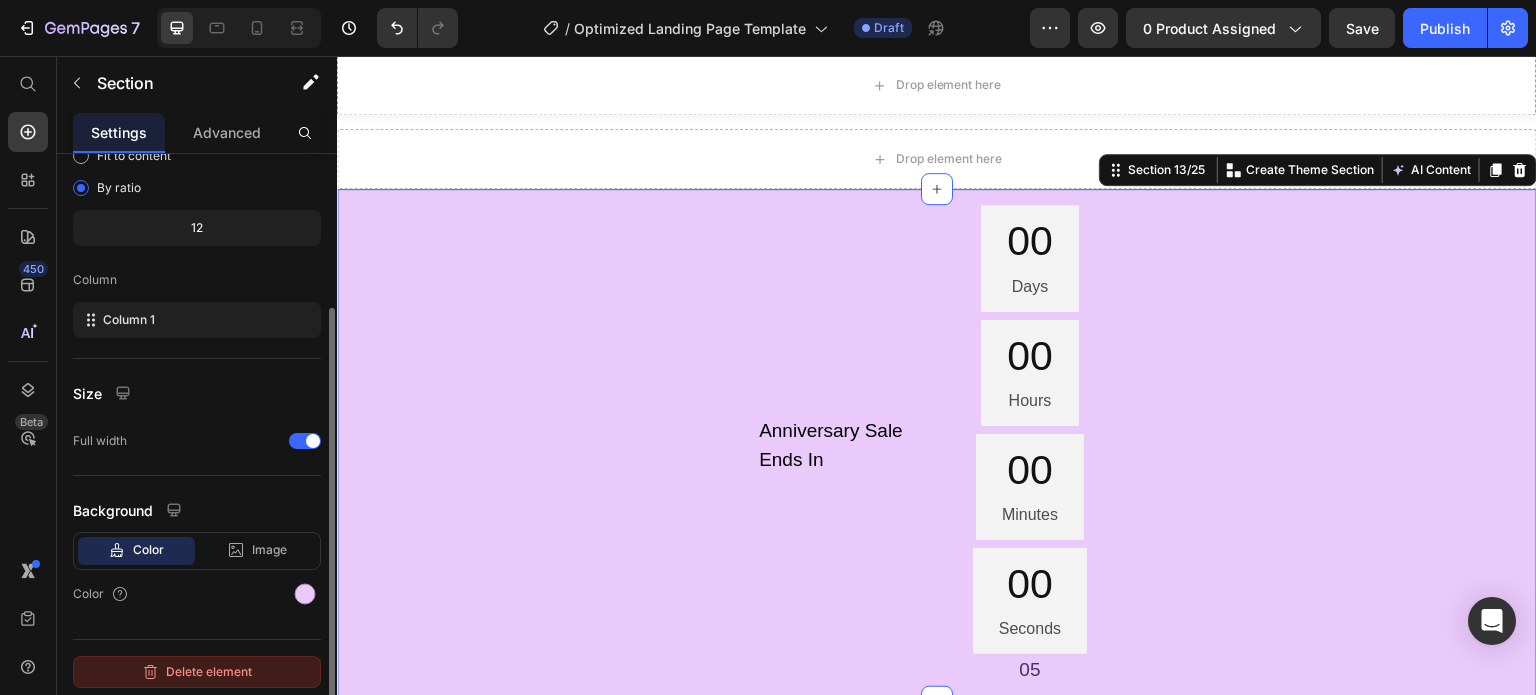 click on "Delete element" at bounding box center (197, 672) 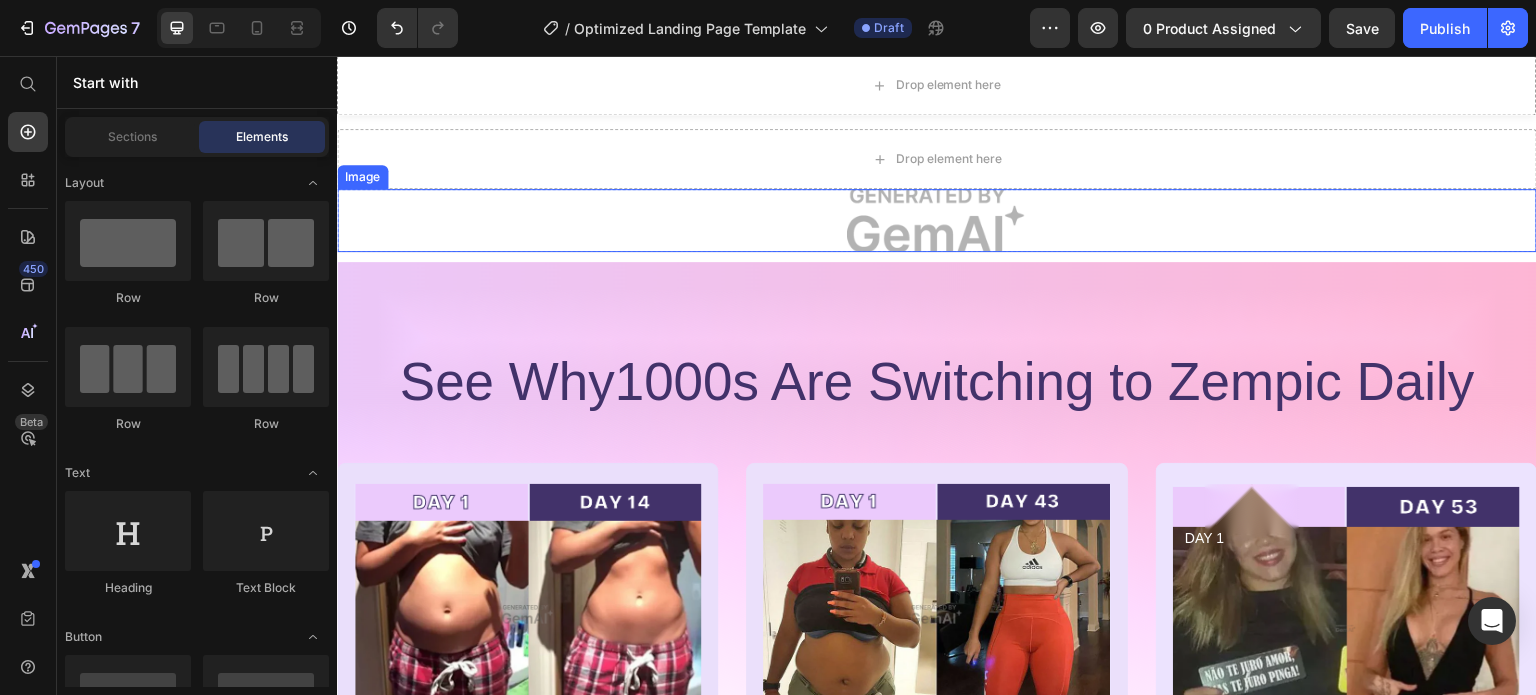 click at bounding box center (937, 220) 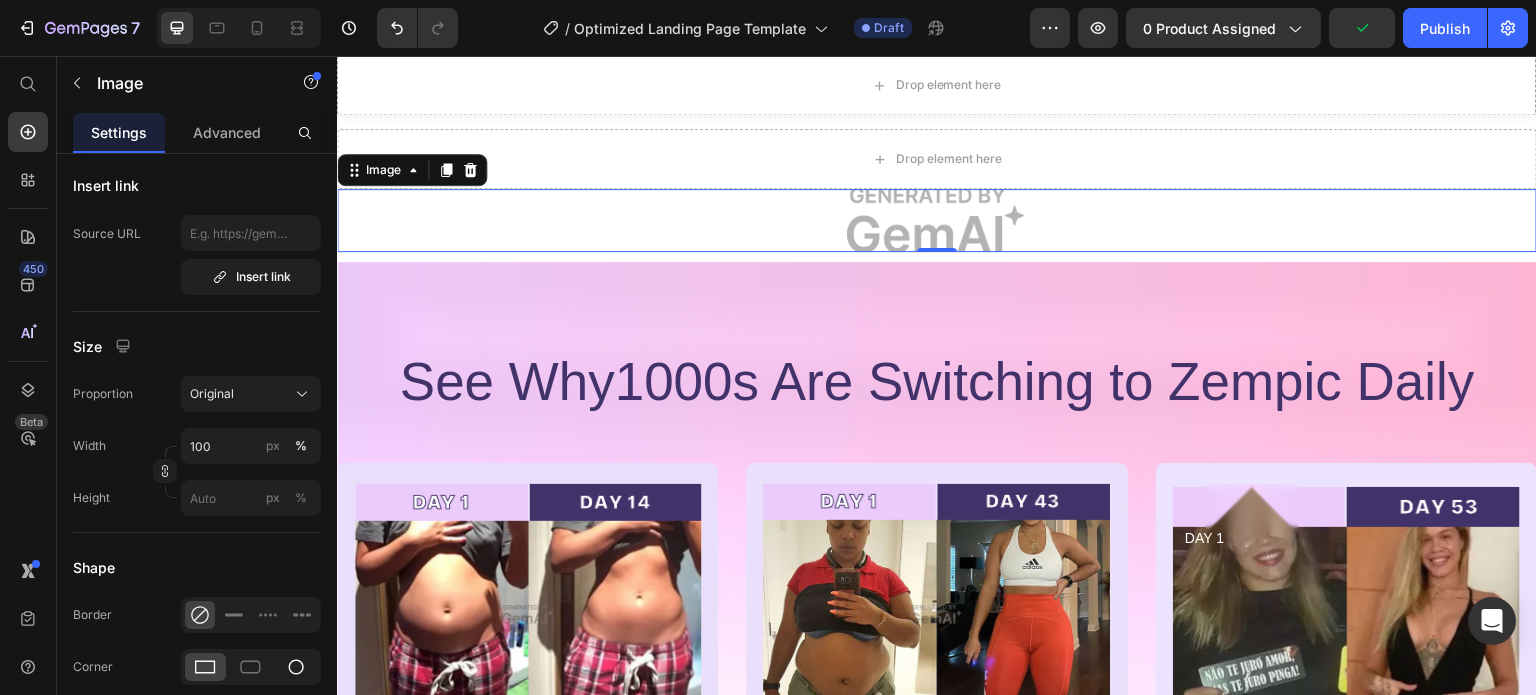 scroll, scrollTop: 871, scrollLeft: 0, axis: vertical 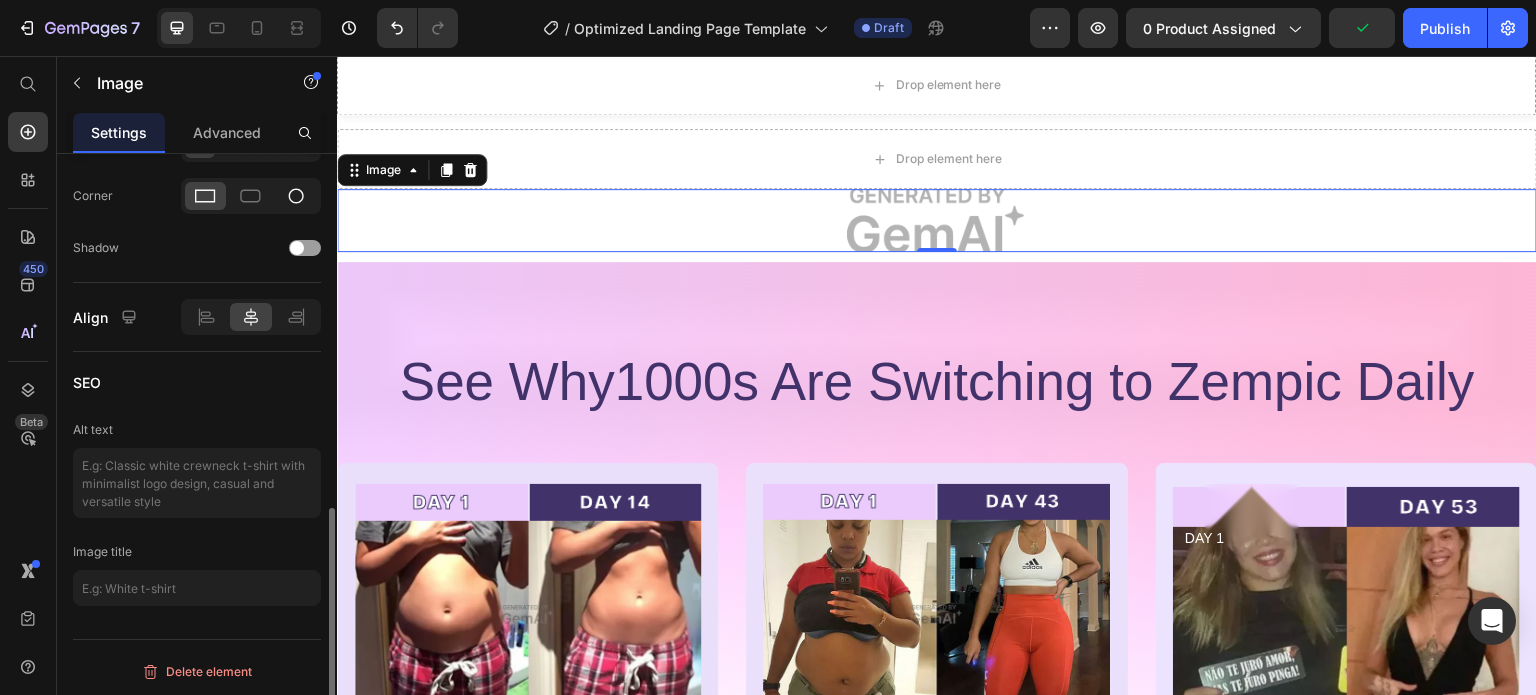 click on "Delete element" at bounding box center (197, 672) 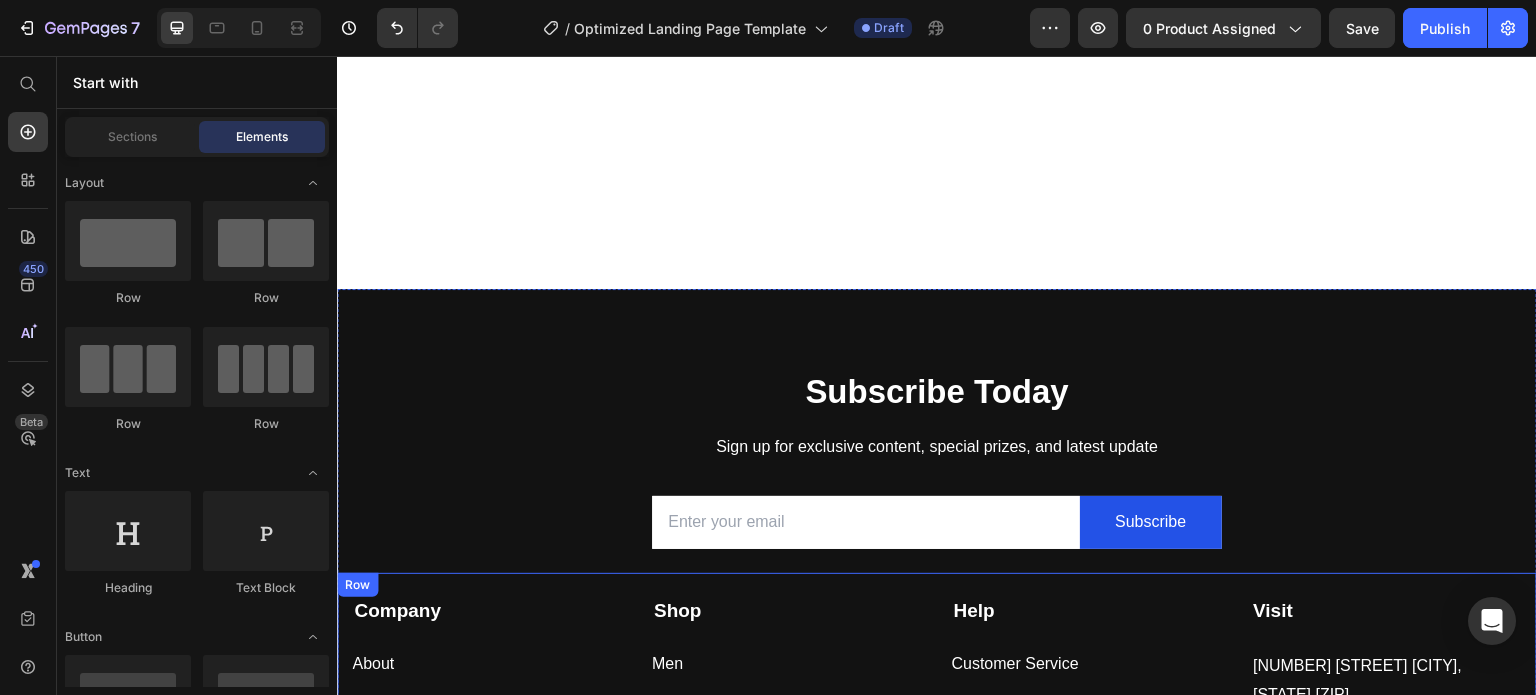 scroll, scrollTop: 7086, scrollLeft: 0, axis: vertical 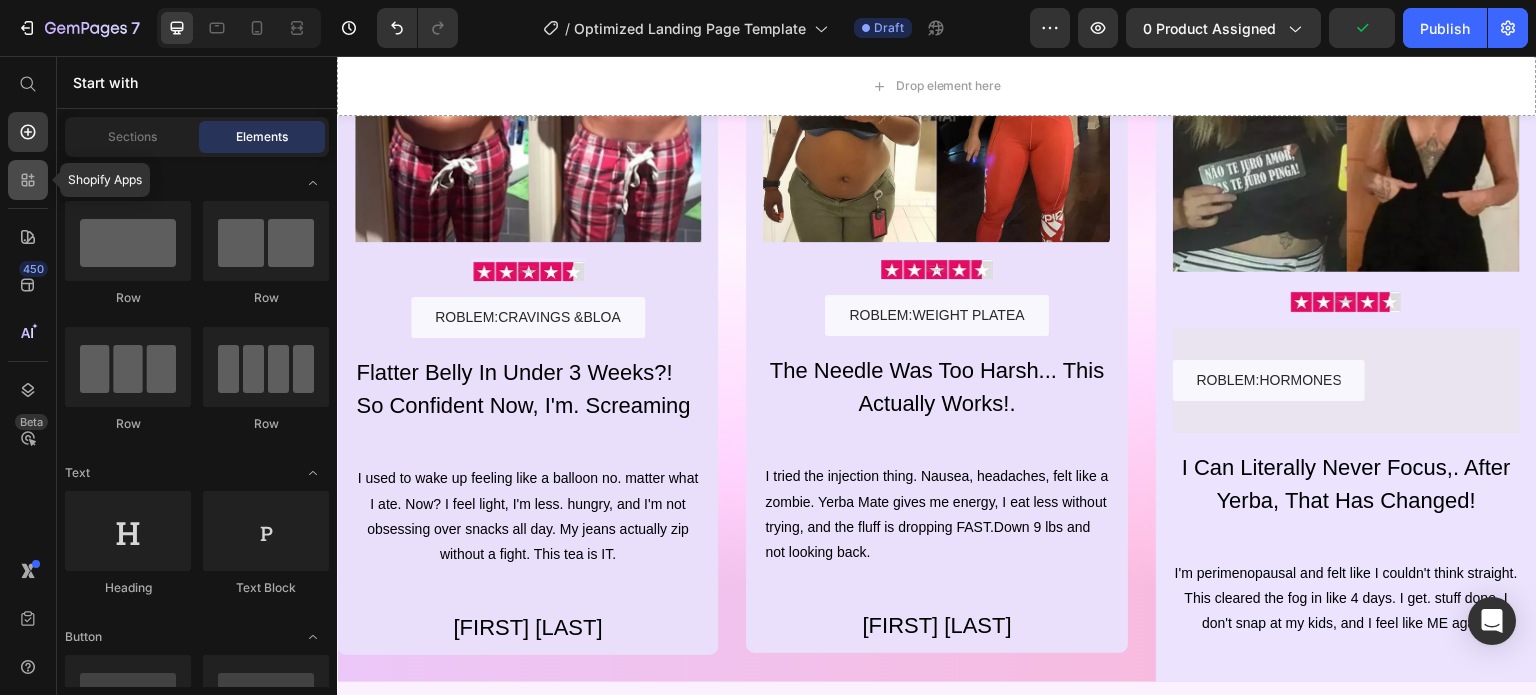 click 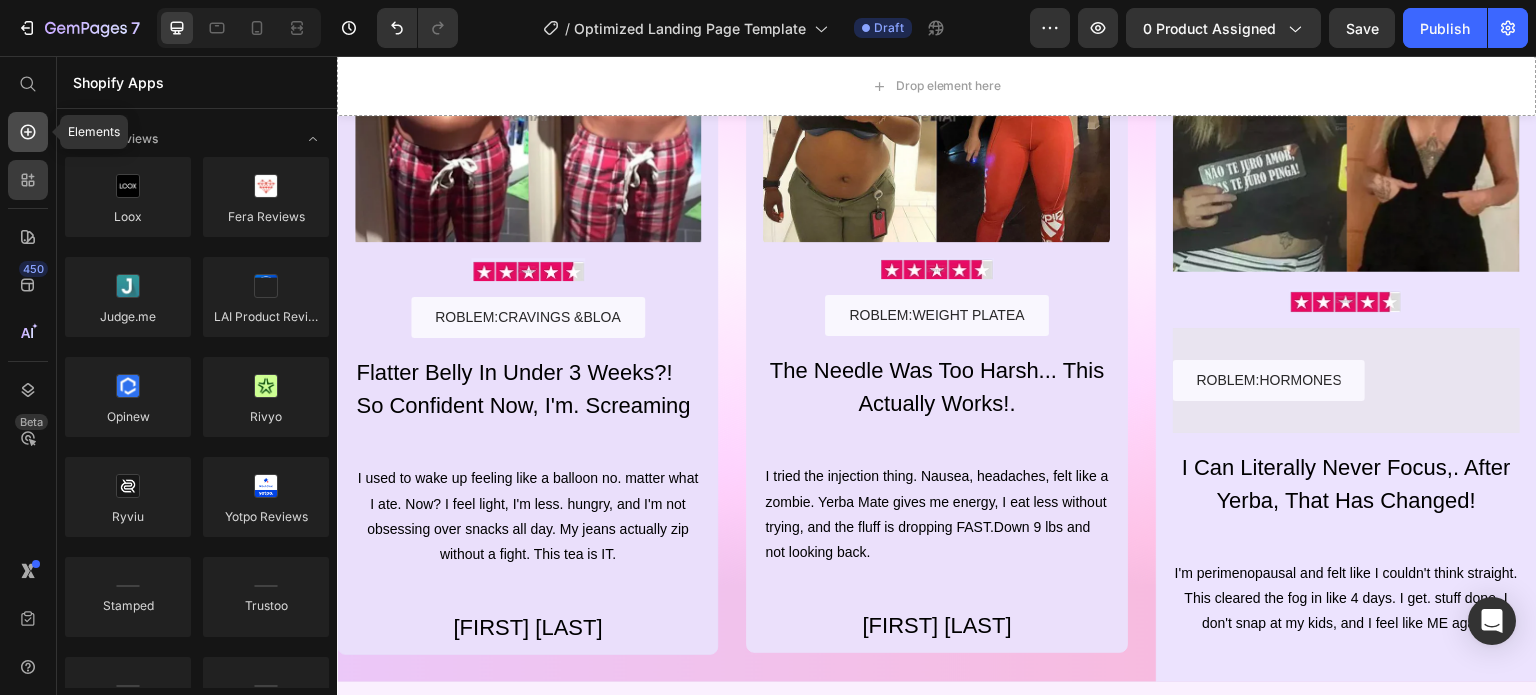 click 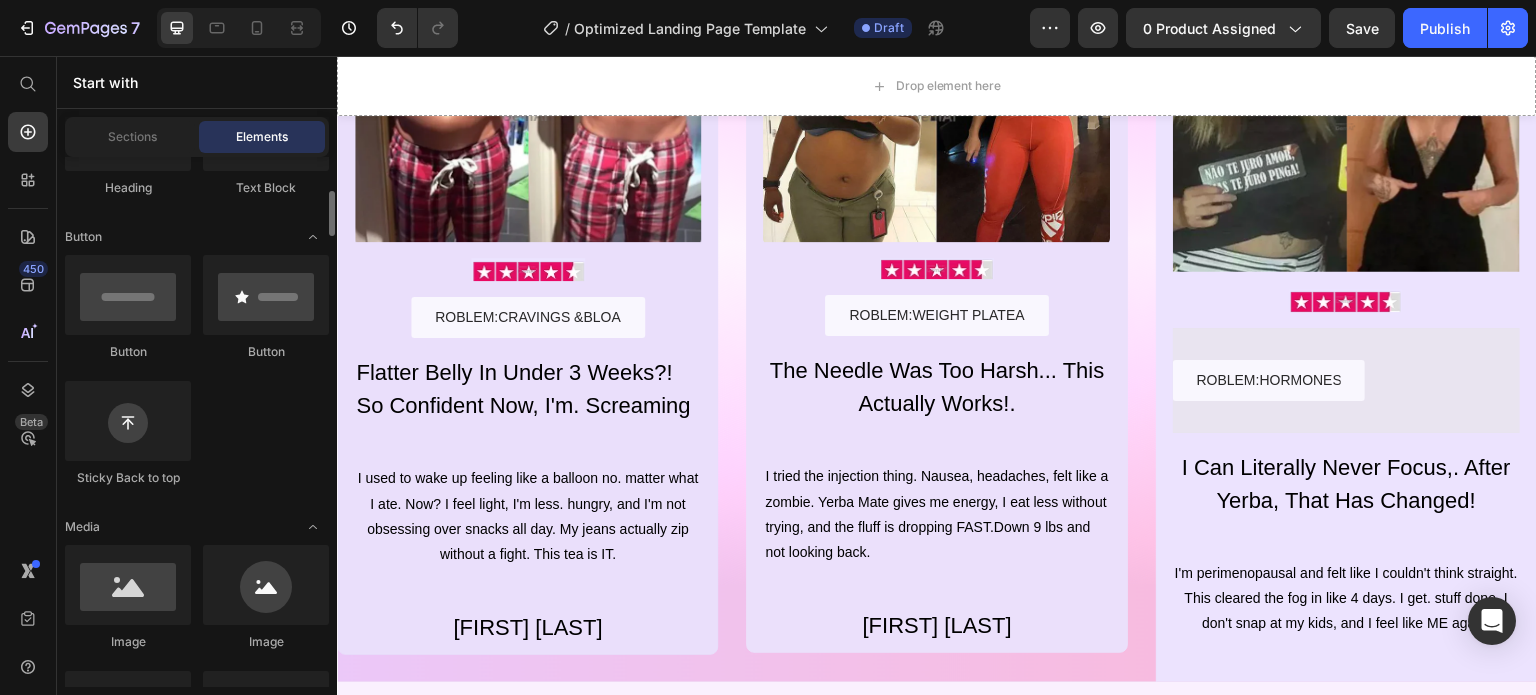 scroll, scrollTop: 0, scrollLeft: 0, axis: both 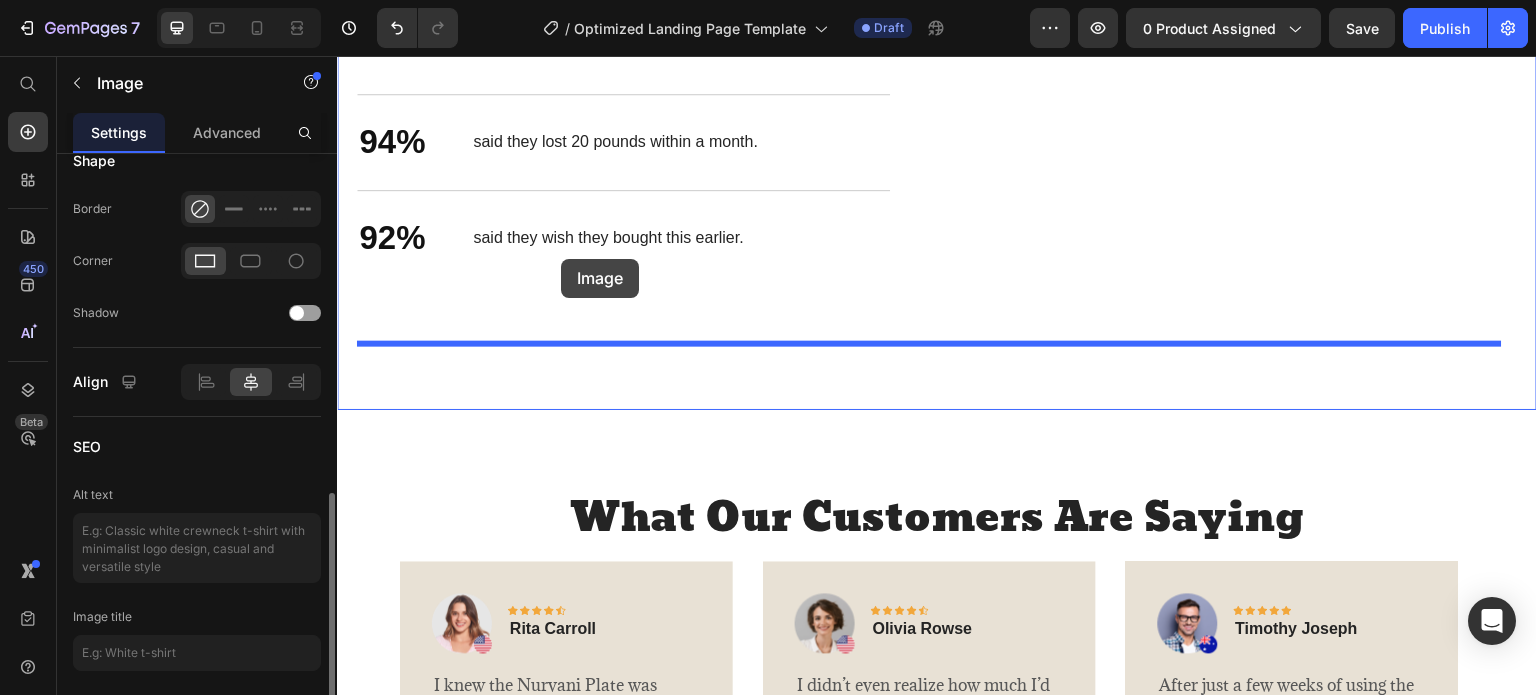 drag, startPoint x: 486, startPoint y: 383, endPoint x: 561, endPoint y: 259, distance: 144.91722 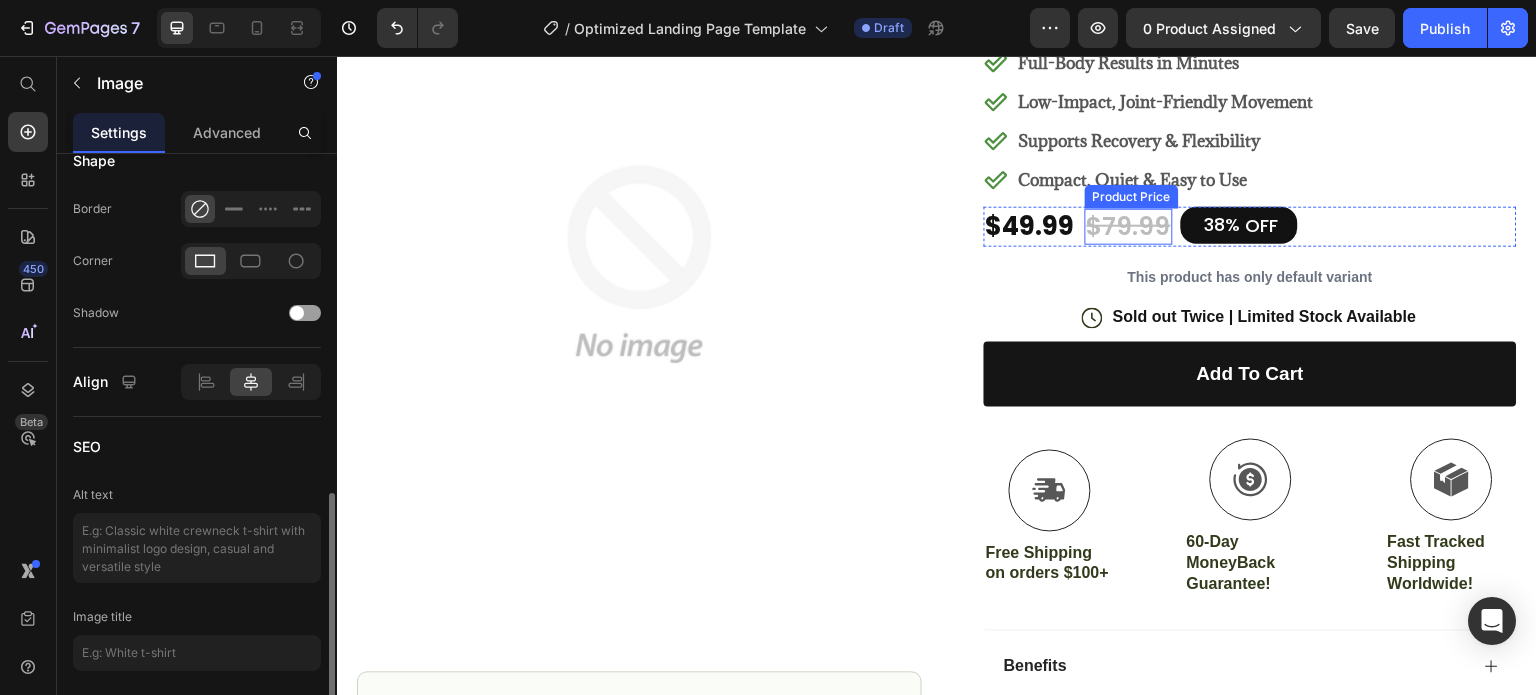 scroll, scrollTop: 400, scrollLeft: 0, axis: vertical 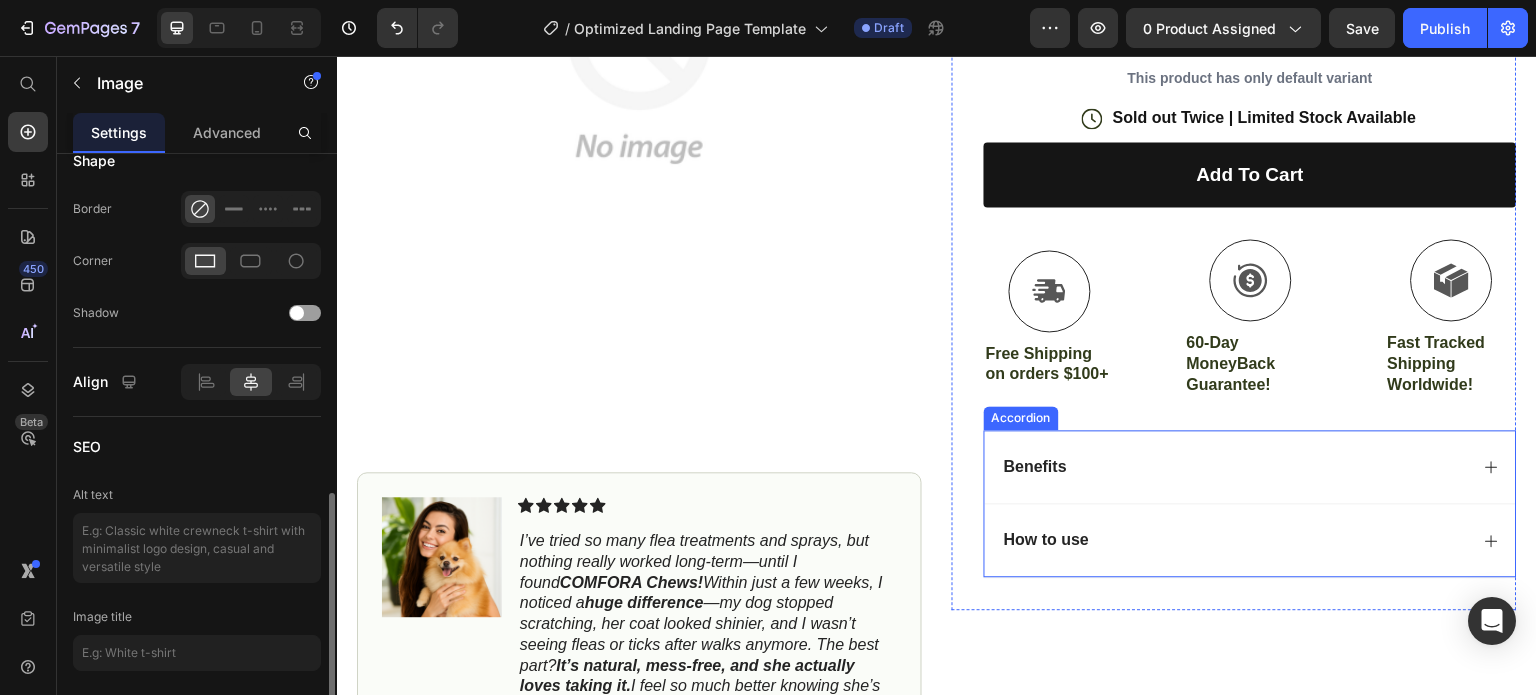 click on "Benefits" at bounding box center (1250, 467) 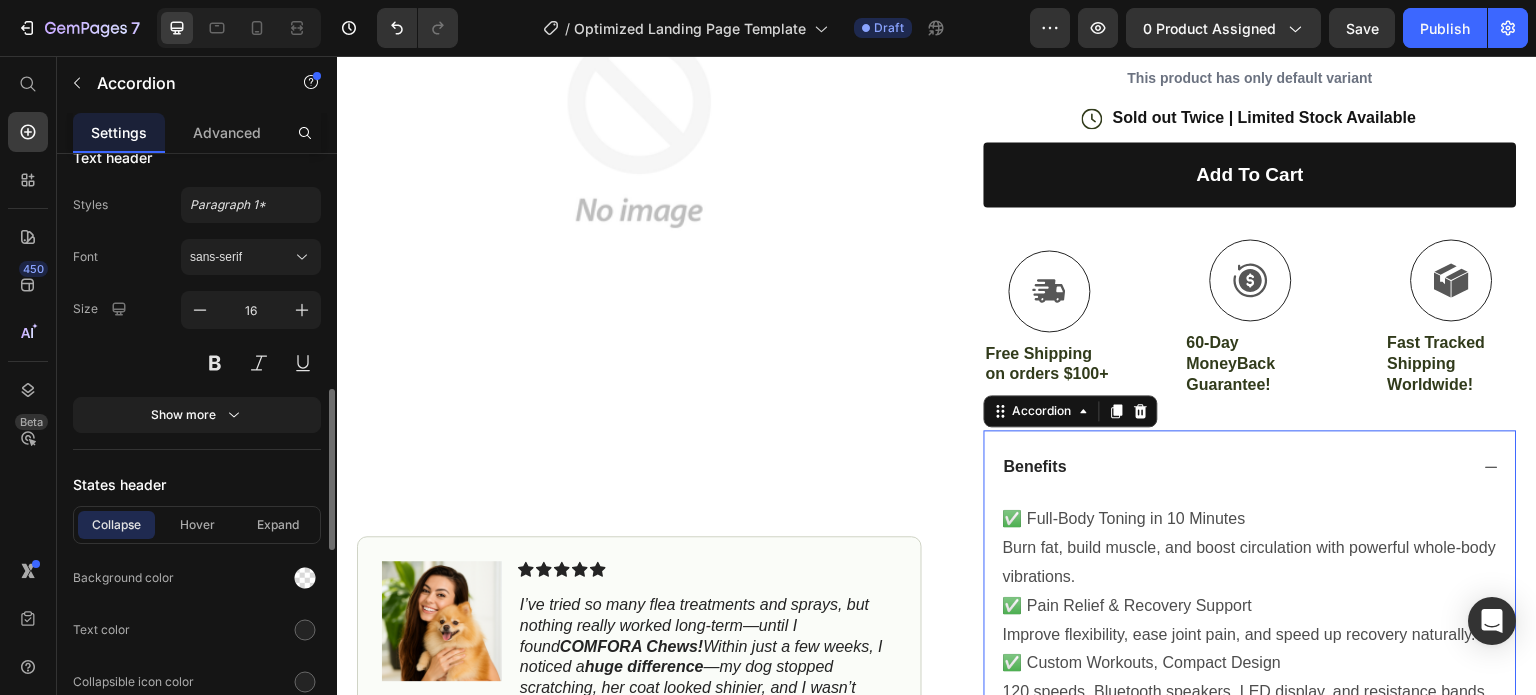 scroll, scrollTop: 0, scrollLeft: 0, axis: both 